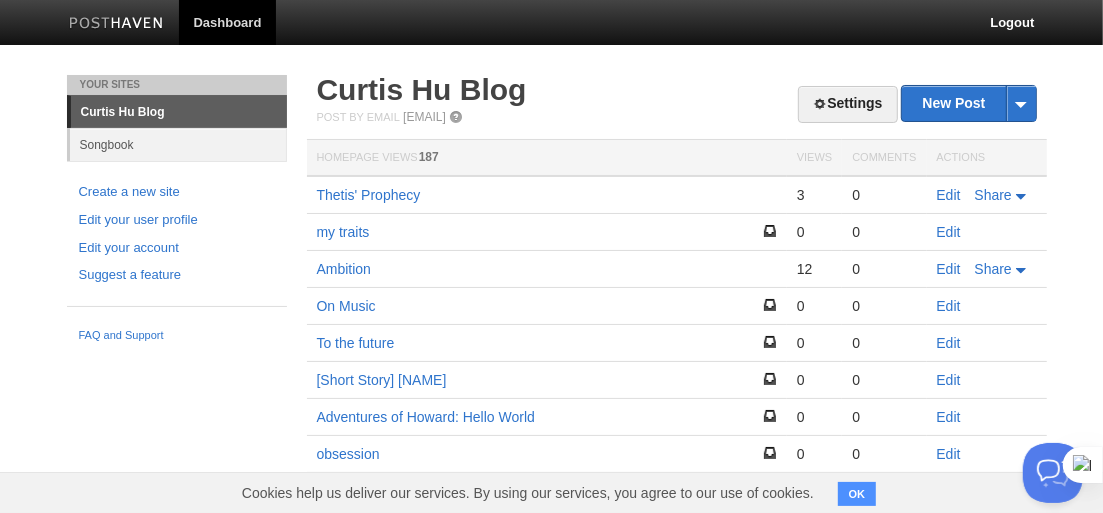 scroll, scrollTop: 0, scrollLeft: 0, axis: both 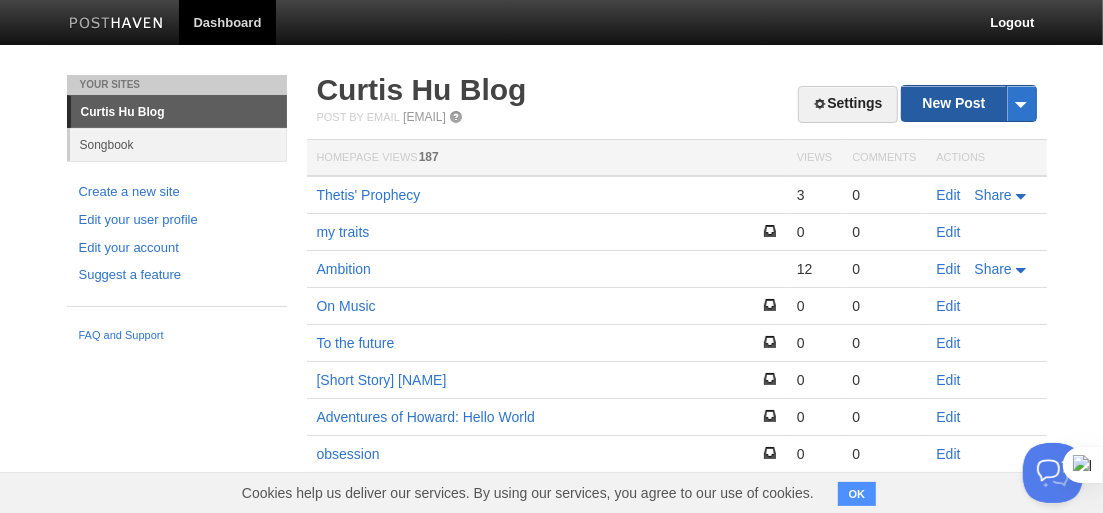 click on "New Post" at bounding box center [968, 103] 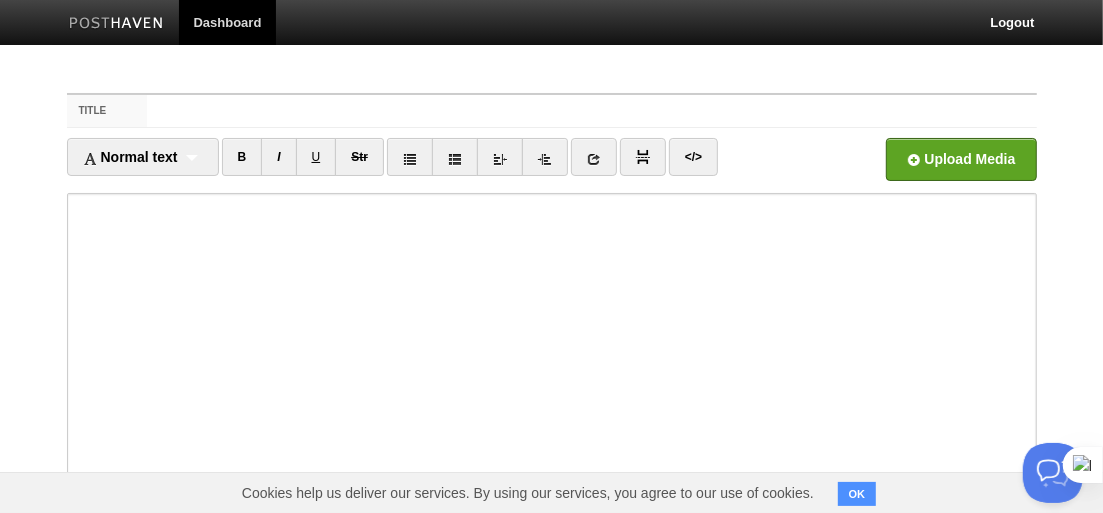 click on "Title" at bounding box center [591, 111] 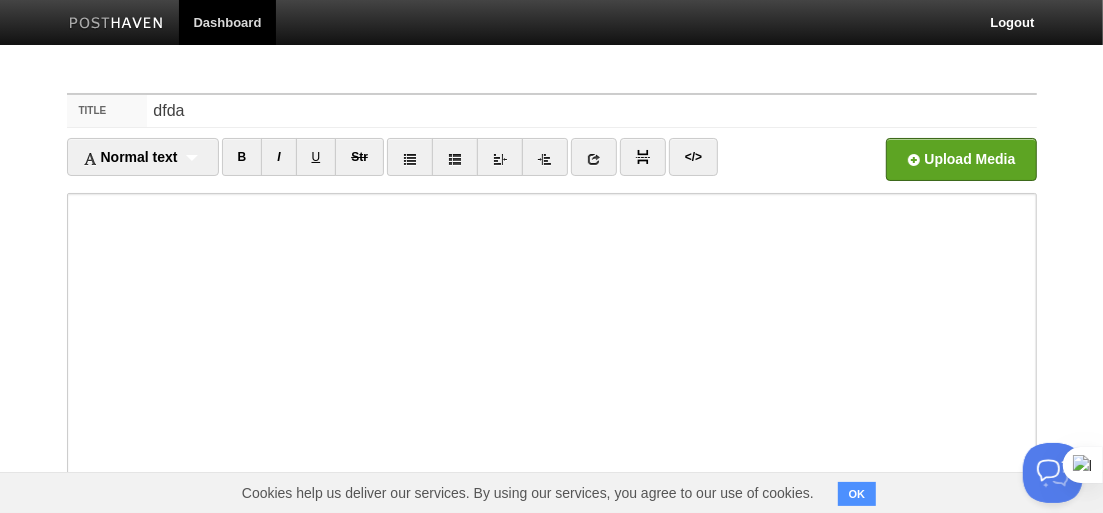 type on "dfda" 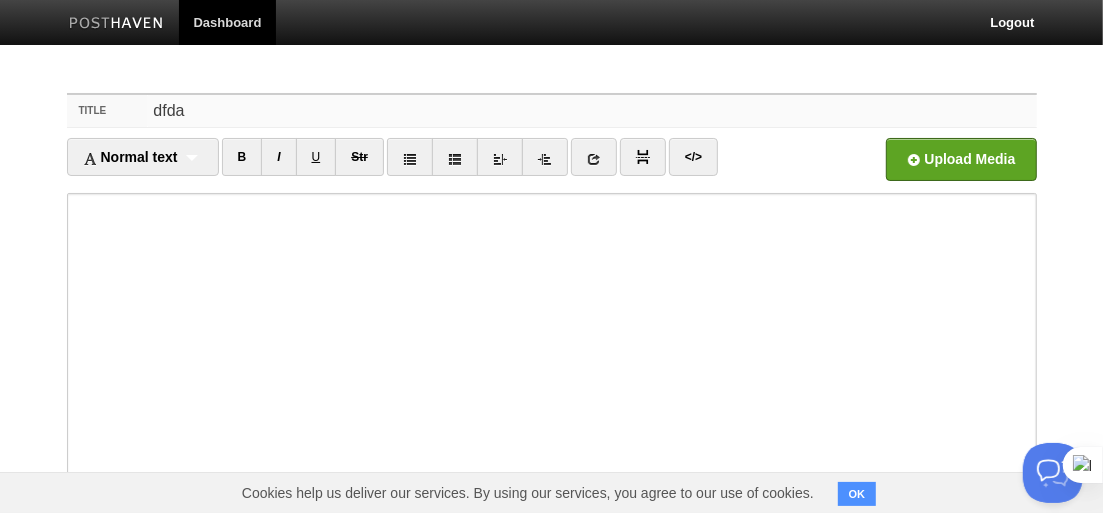 drag, startPoint x: 231, startPoint y: 121, endPoint x: 43, endPoint y: 121, distance: 188 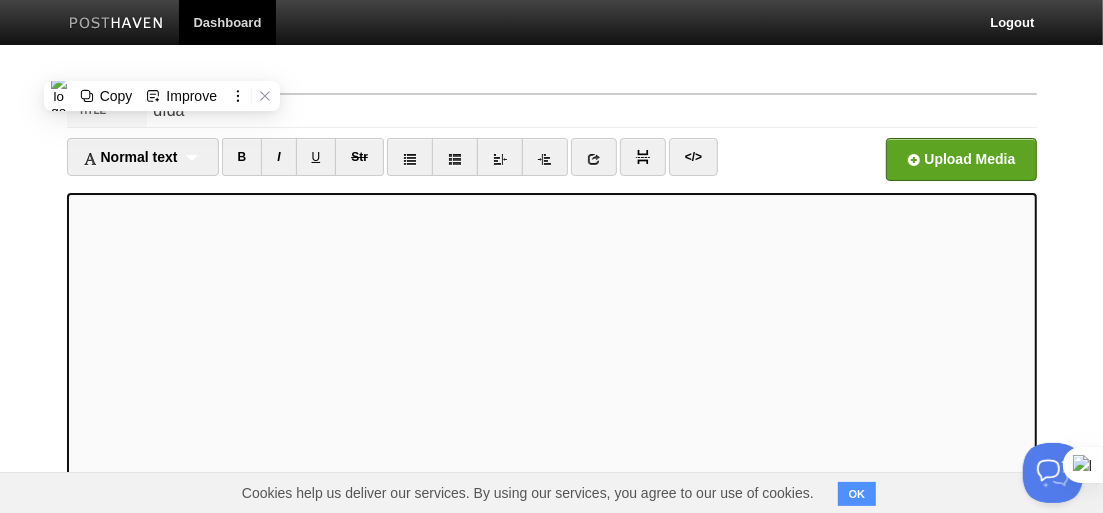 click at bounding box center (116, 24) 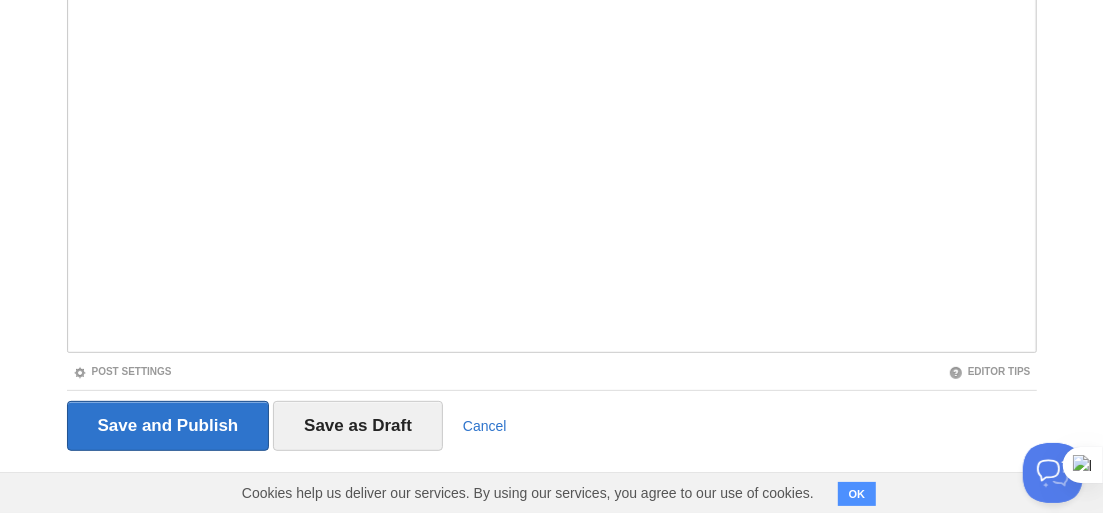 scroll, scrollTop: 332, scrollLeft: 0, axis: vertical 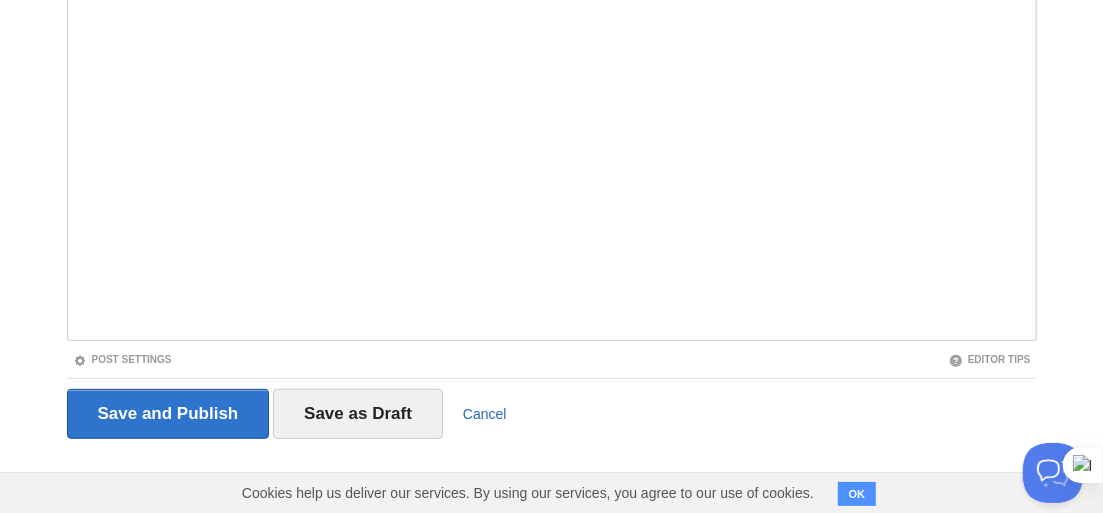 click on "Cancel" at bounding box center (485, 414) 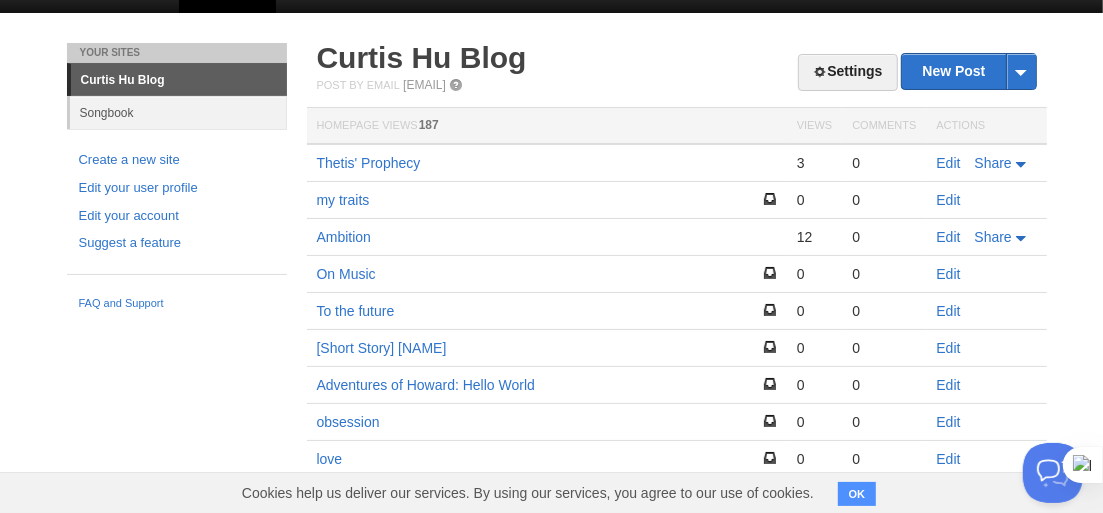 scroll, scrollTop: 0, scrollLeft: 0, axis: both 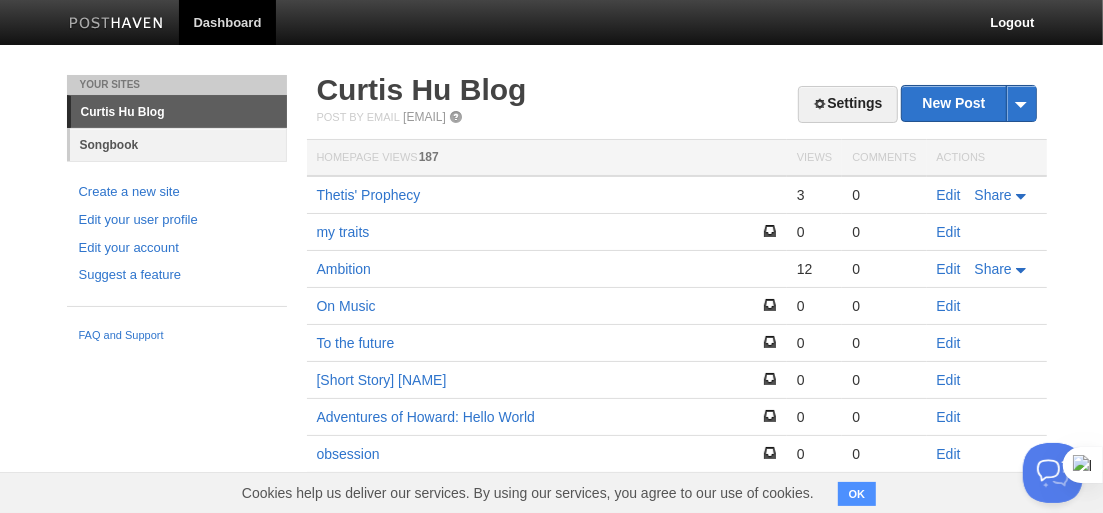 click on "Songbook" at bounding box center [178, 144] 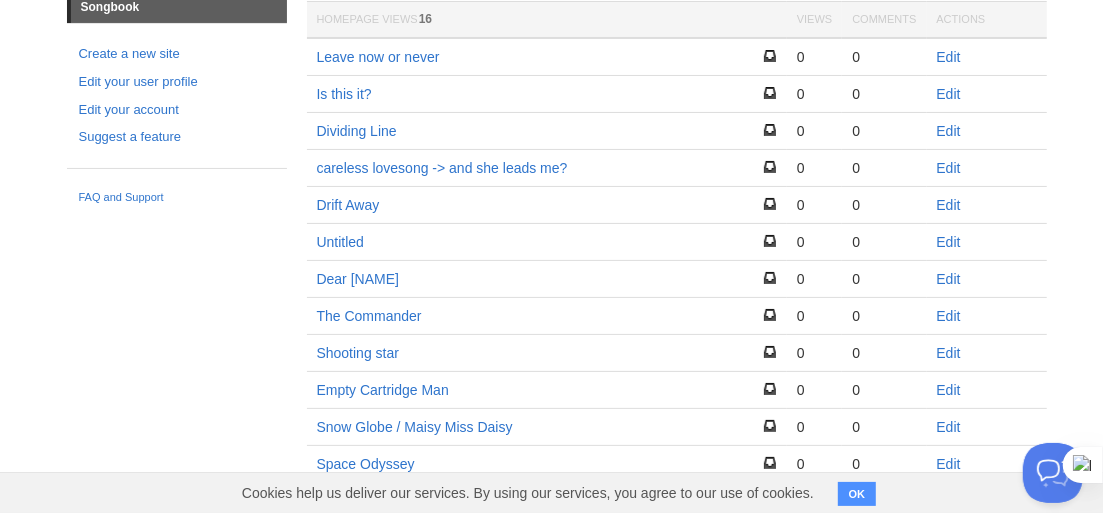 scroll, scrollTop: 72, scrollLeft: 0, axis: vertical 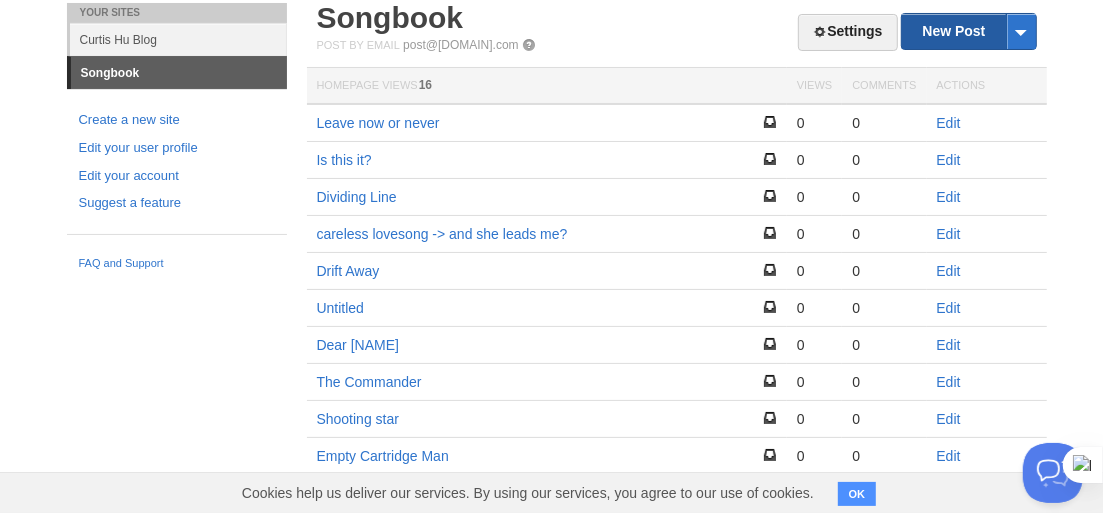 click on "New Post" at bounding box center [968, 31] 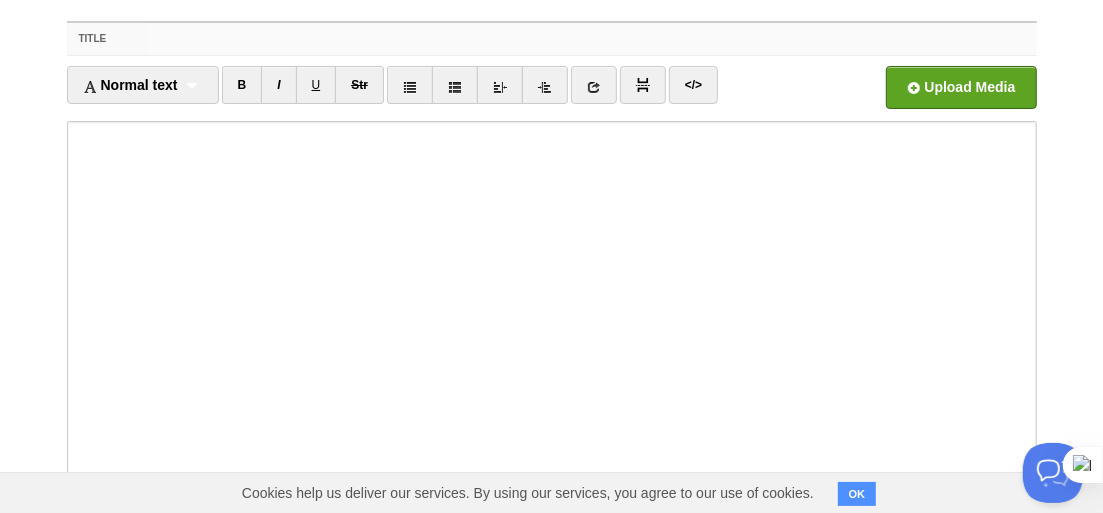 scroll, scrollTop: 0, scrollLeft: 0, axis: both 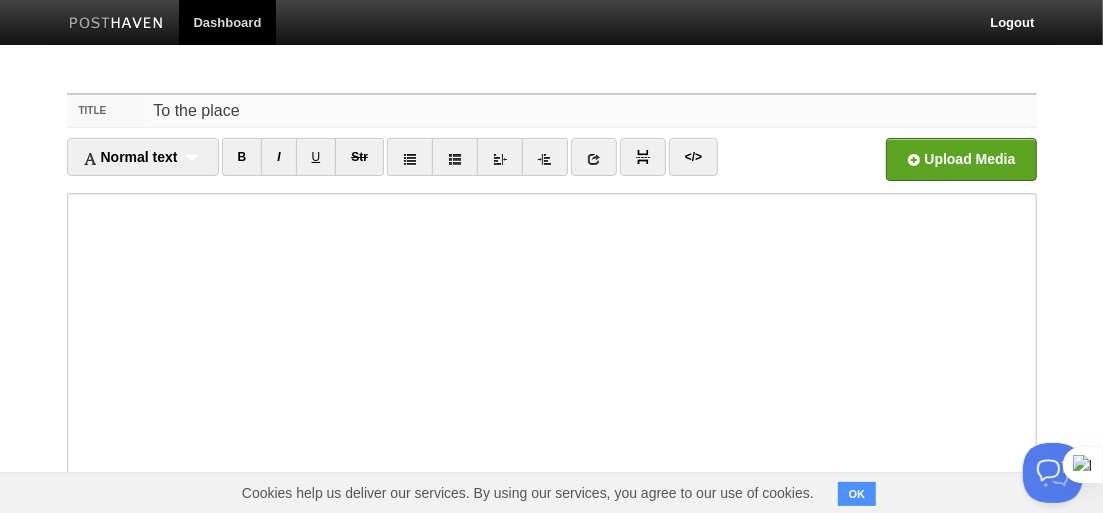 type on "To the place" 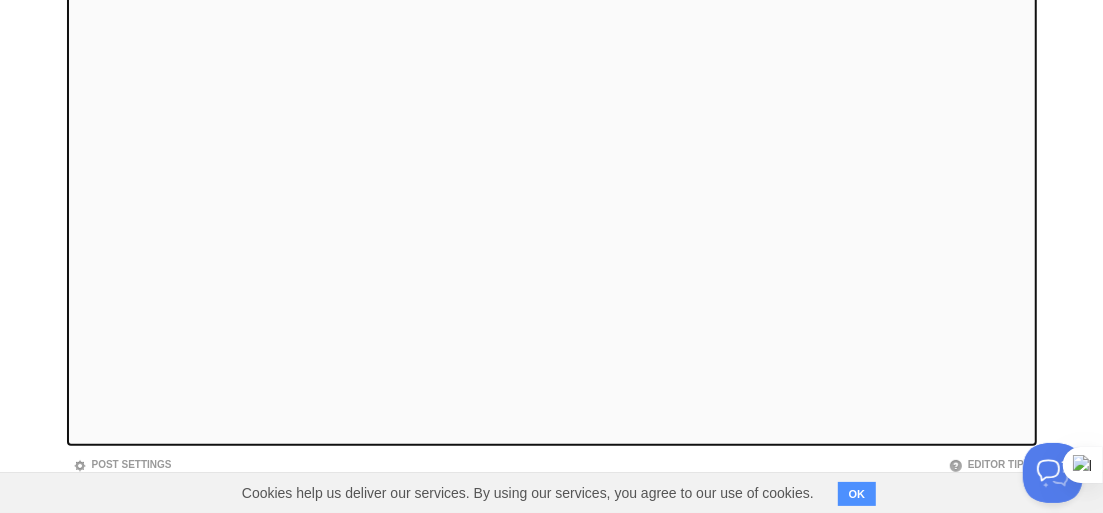 scroll, scrollTop: 332, scrollLeft: 0, axis: vertical 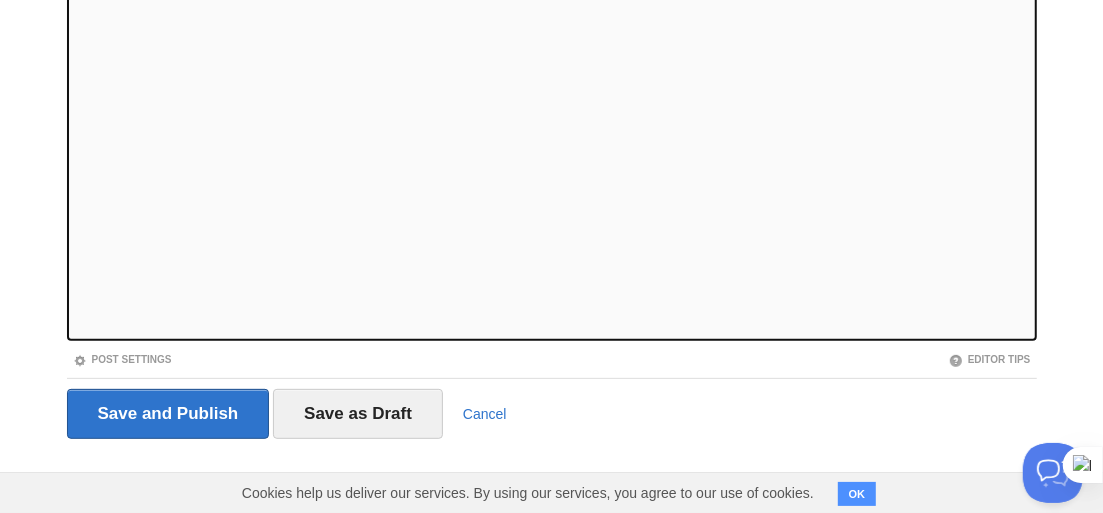 click on "Save and Publish
Save as Draft
Cancel" at bounding box center [552, 414] 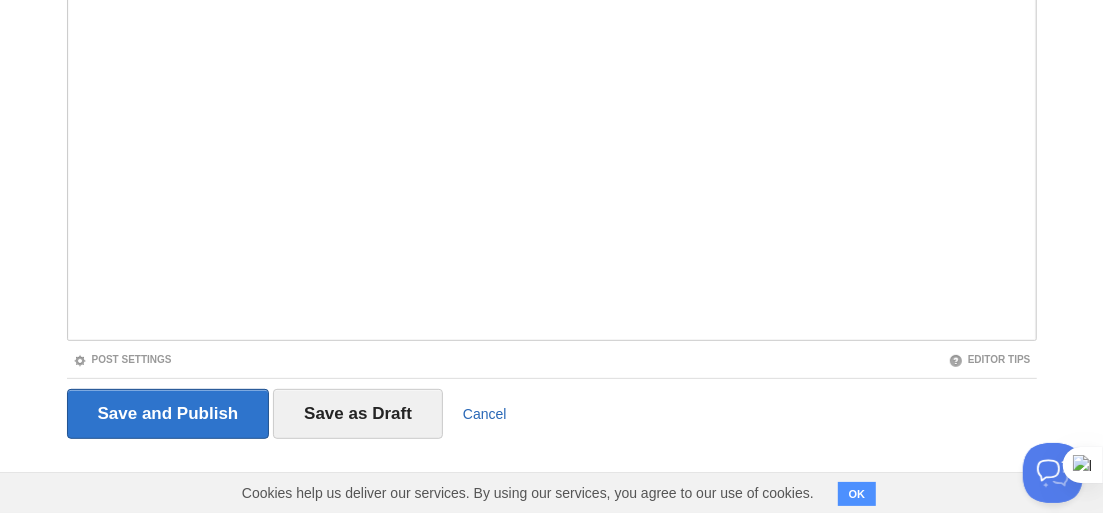 click on "Cancel" at bounding box center [485, 414] 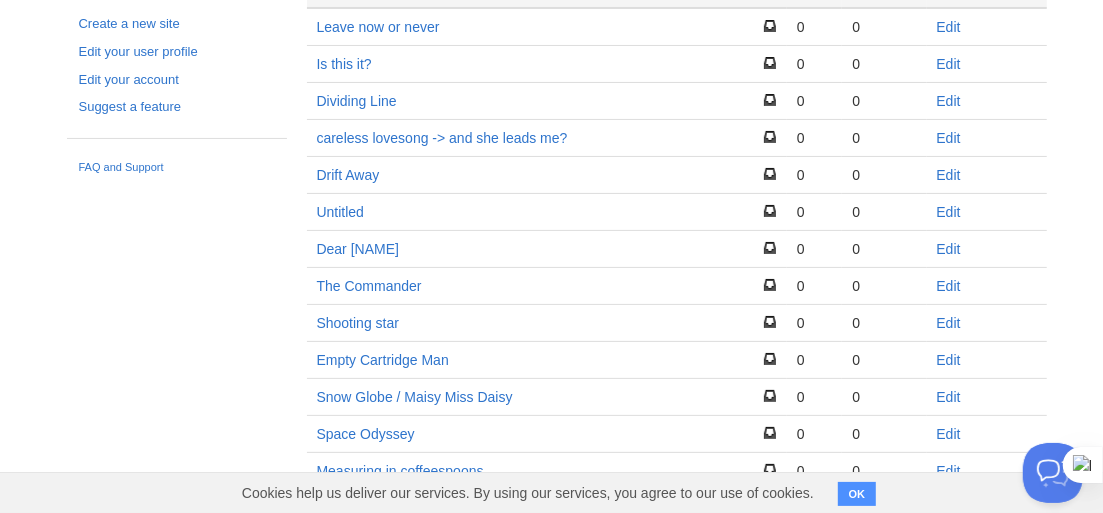 scroll, scrollTop: 132, scrollLeft: 0, axis: vertical 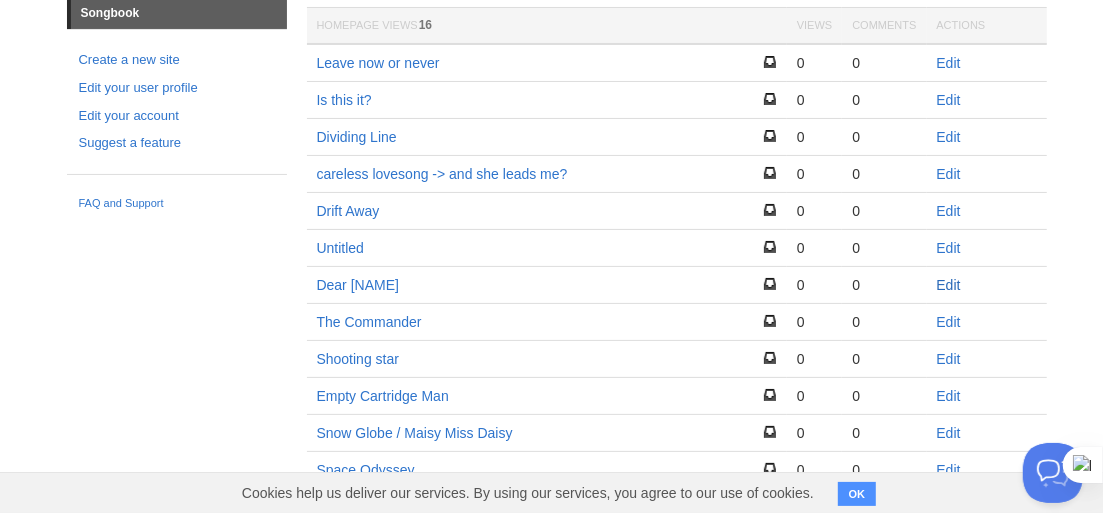 click on "Edit" at bounding box center (949, 285) 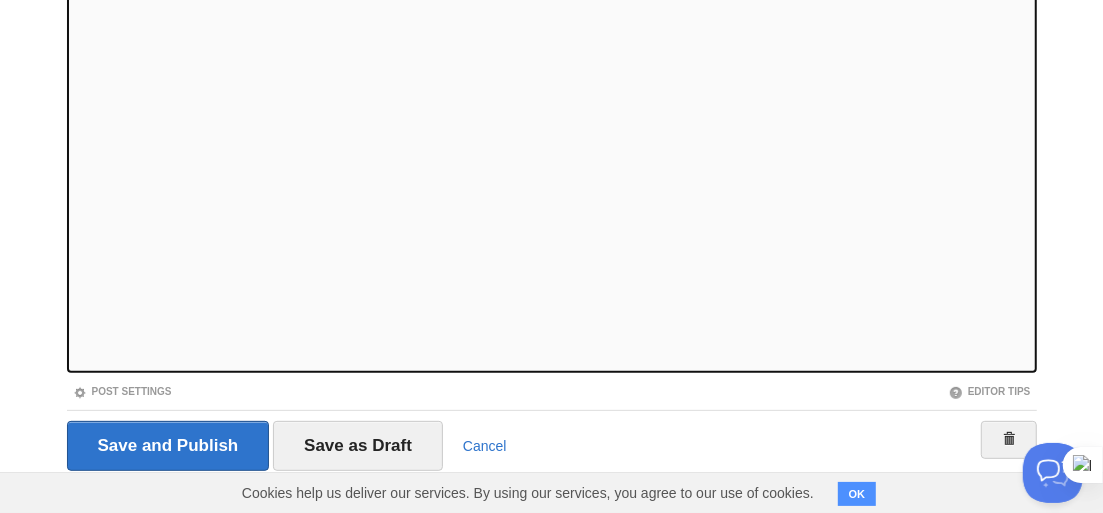 scroll, scrollTop: 332, scrollLeft: 0, axis: vertical 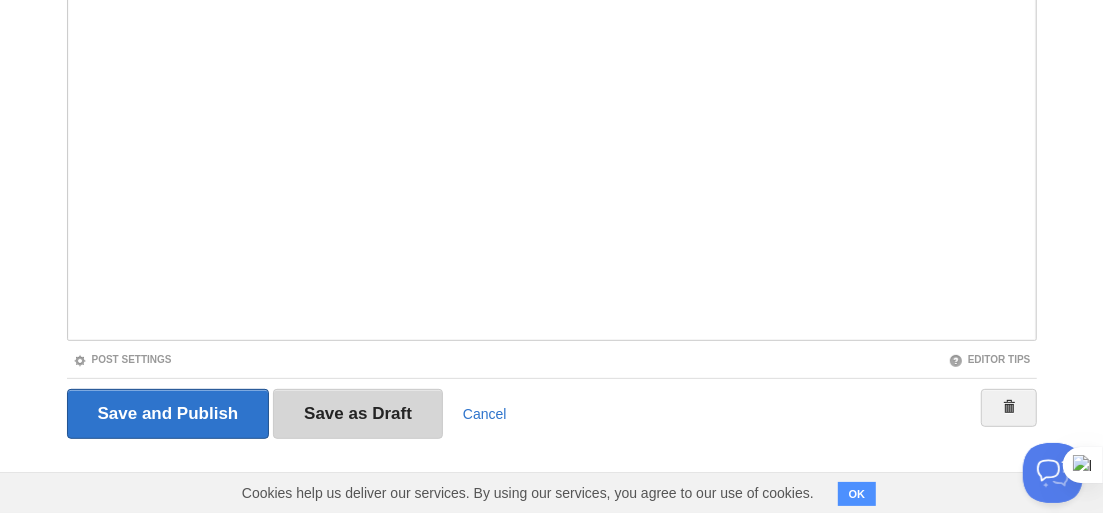 click on "Save as Draft" at bounding box center [358, 414] 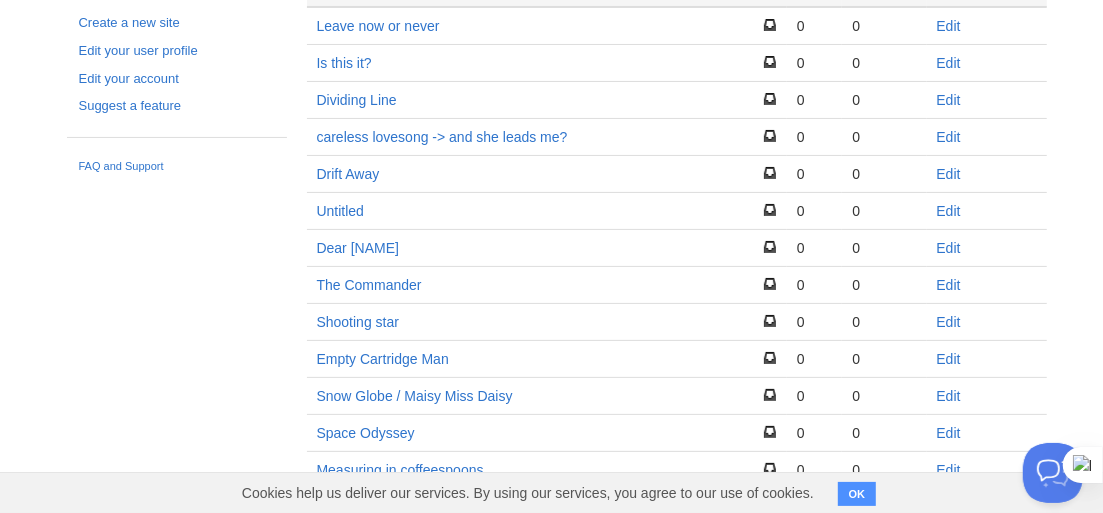 scroll, scrollTop: 175, scrollLeft: 0, axis: vertical 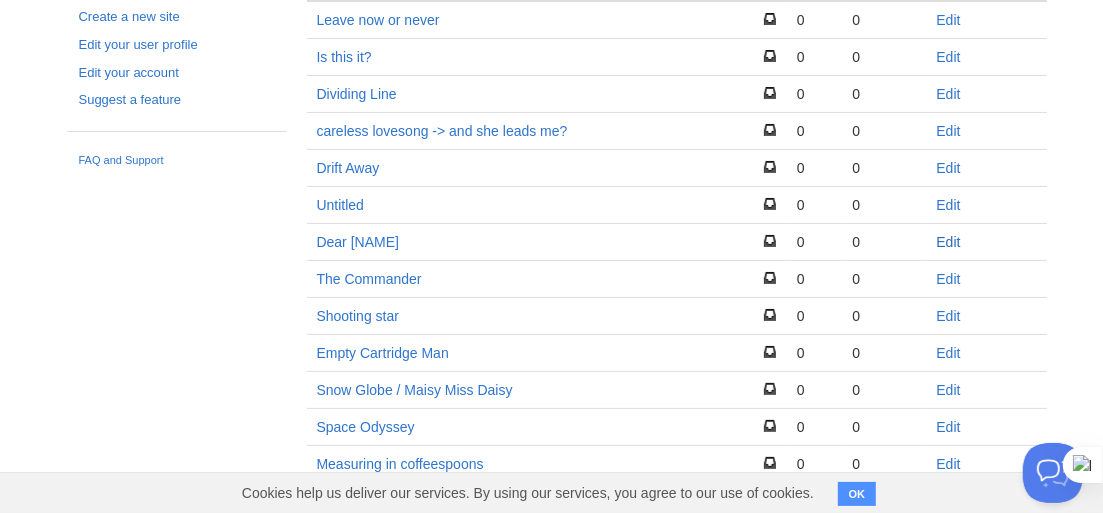 click on "Edit" at bounding box center (949, 242) 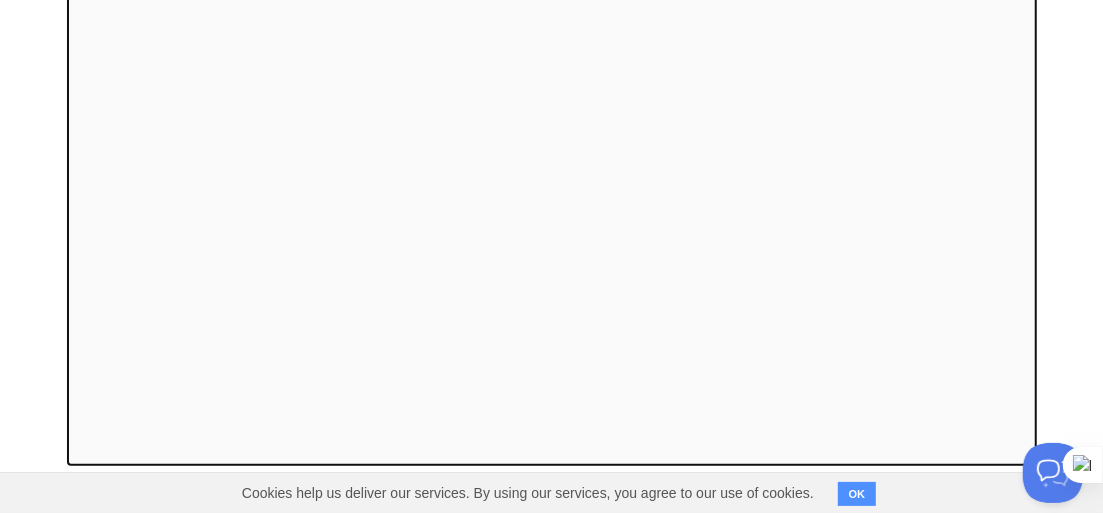 scroll, scrollTop: 332, scrollLeft: 0, axis: vertical 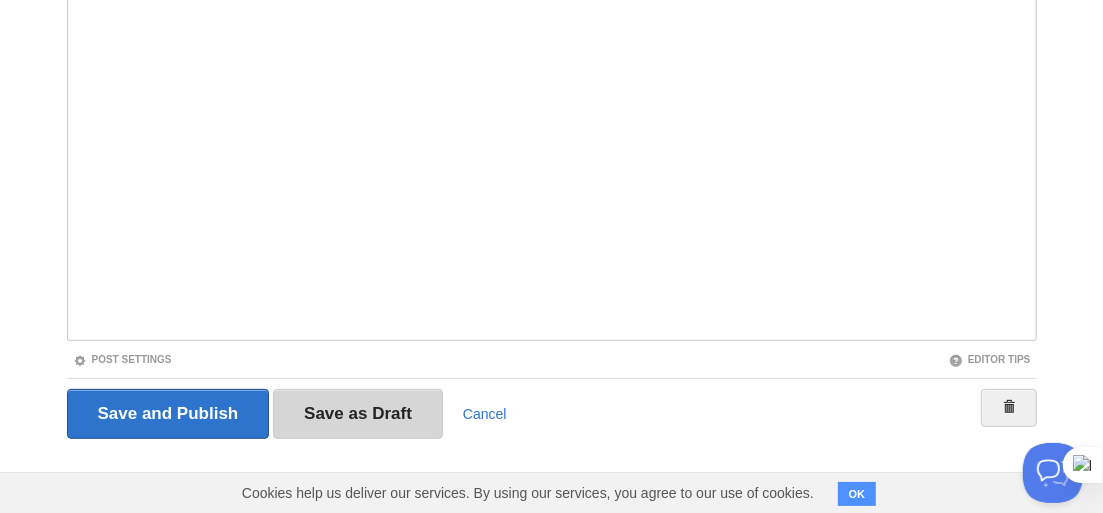 click on "Save as Draft" at bounding box center (358, 414) 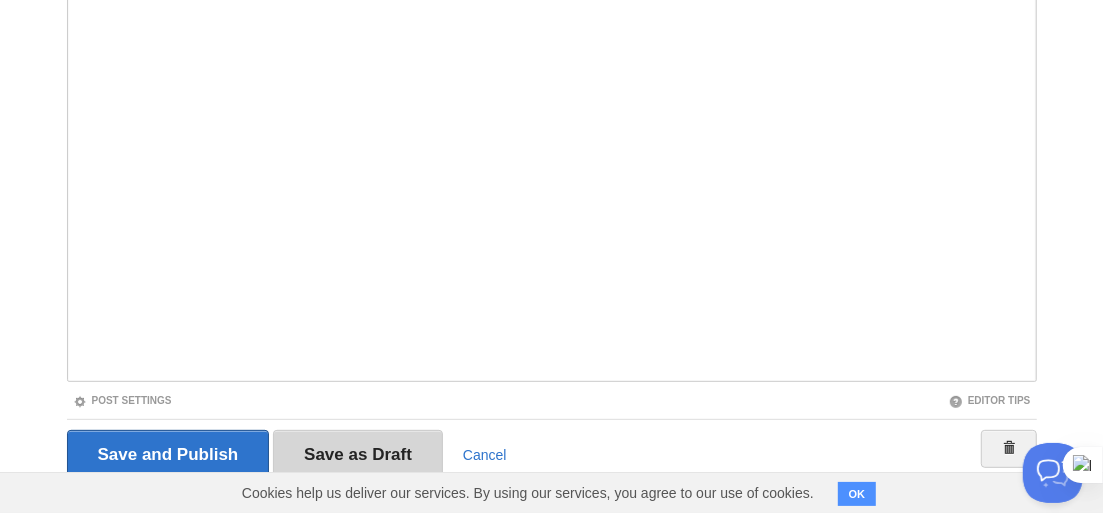 scroll, scrollTop: 75, scrollLeft: 0, axis: vertical 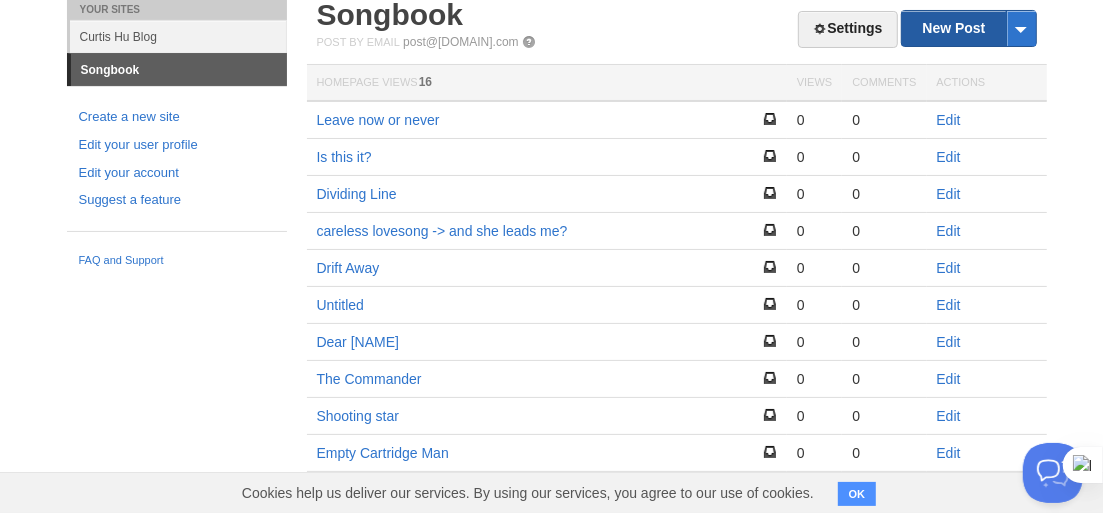 click on "New Post" at bounding box center [968, 28] 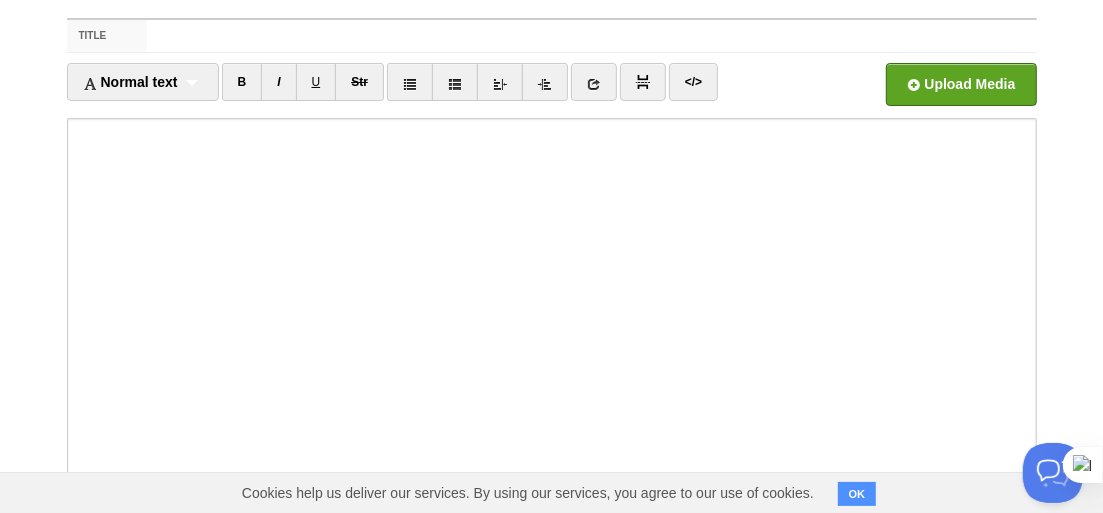 scroll, scrollTop: 0, scrollLeft: 0, axis: both 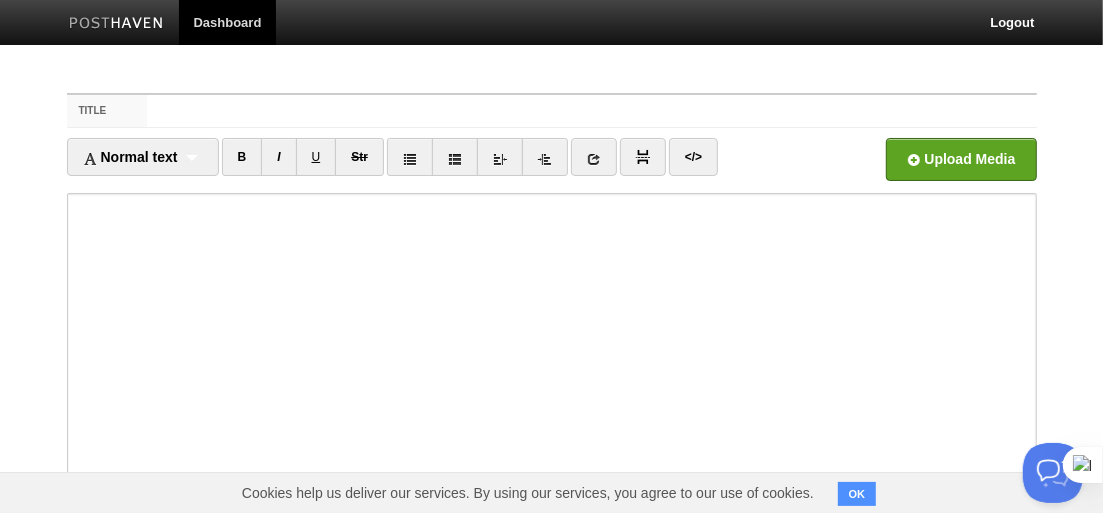 click on "Normal text
Normal text
Heading 1
Heading 2
Heading 3
B
I
U
Str
× </>" at bounding box center (552, 165) 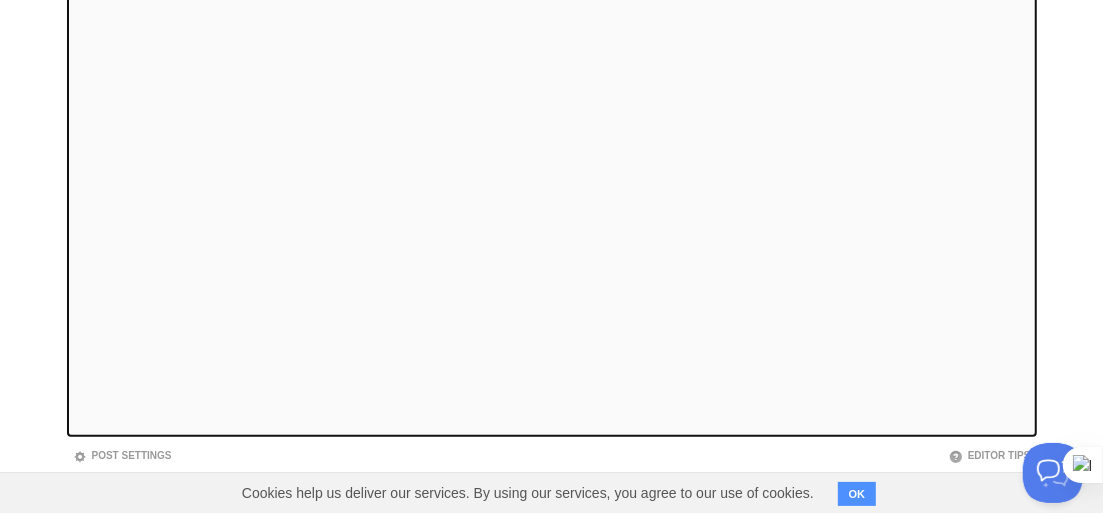 scroll, scrollTop: 332, scrollLeft: 0, axis: vertical 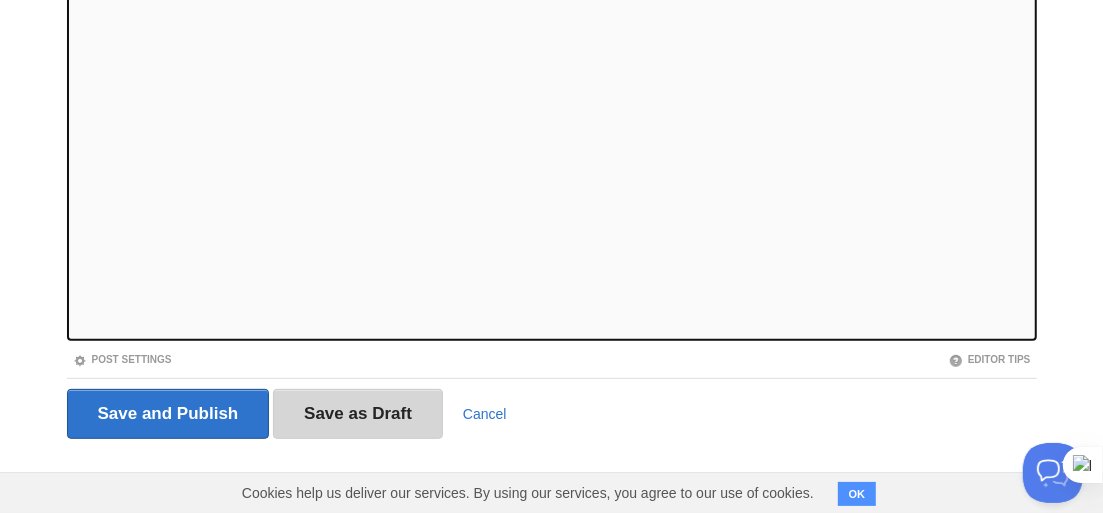 click on "Save as Draft" at bounding box center (358, 414) 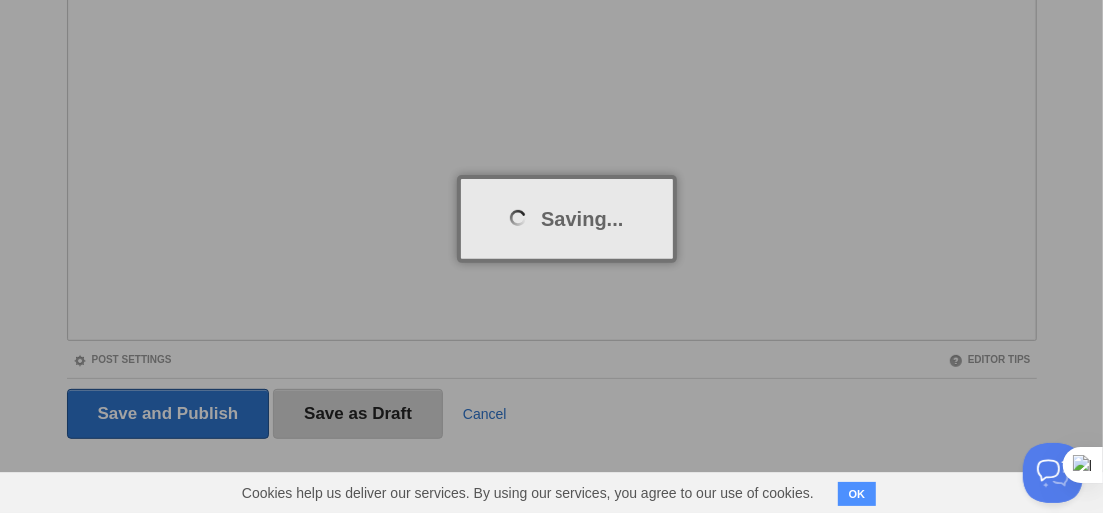 scroll, scrollTop: 75, scrollLeft: 0, axis: vertical 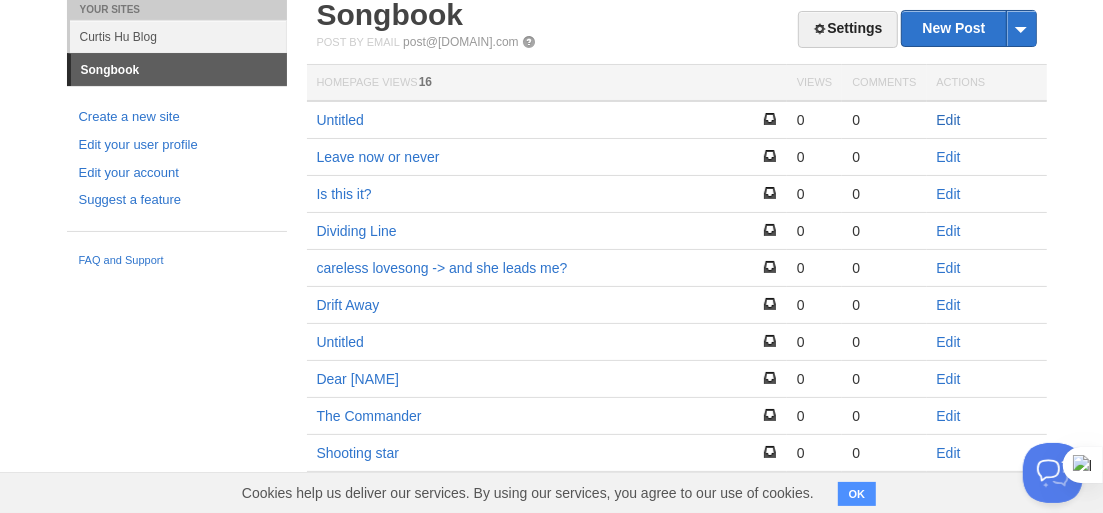 click on "Edit" at bounding box center [949, 120] 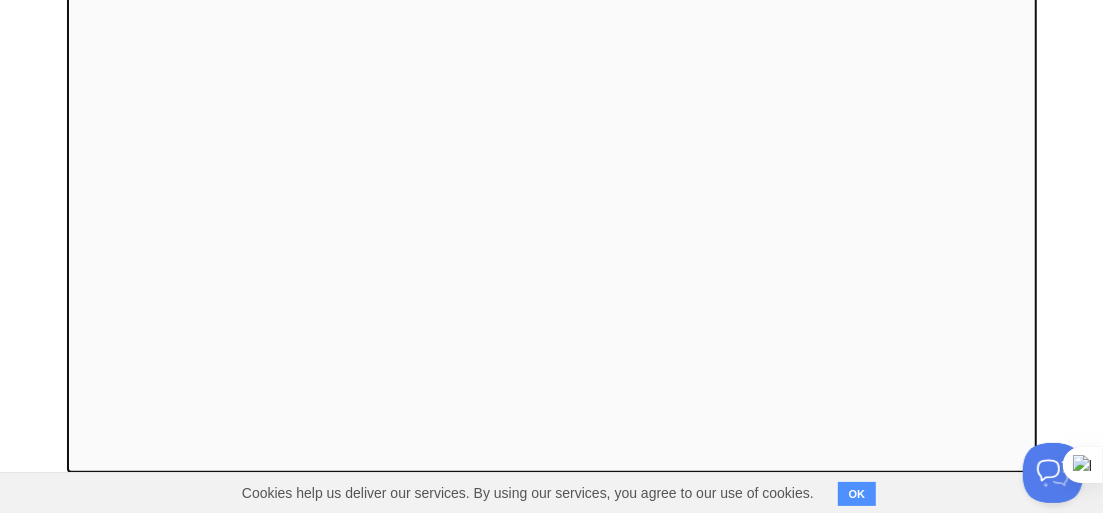 scroll, scrollTop: 300, scrollLeft: 0, axis: vertical 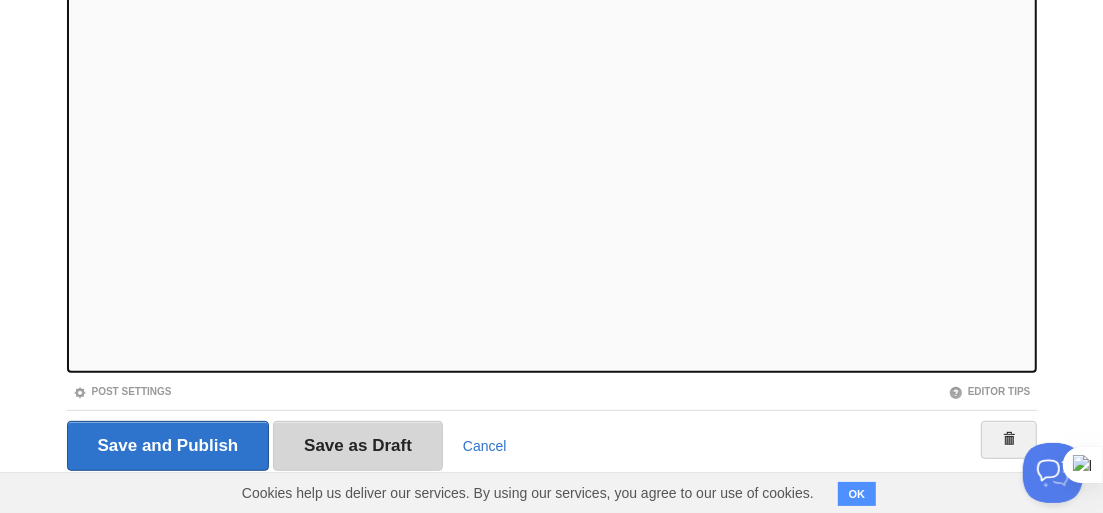 click on "Save as Draft" at bounding box center (358, 446) 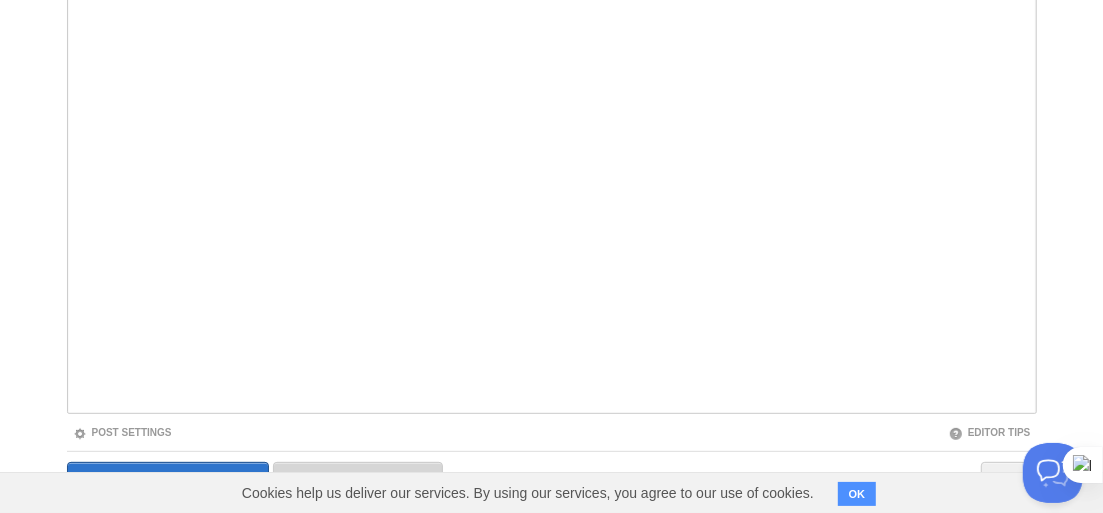 scroll, scrollTop: 75, scrollLeft: 0, axis: vertical 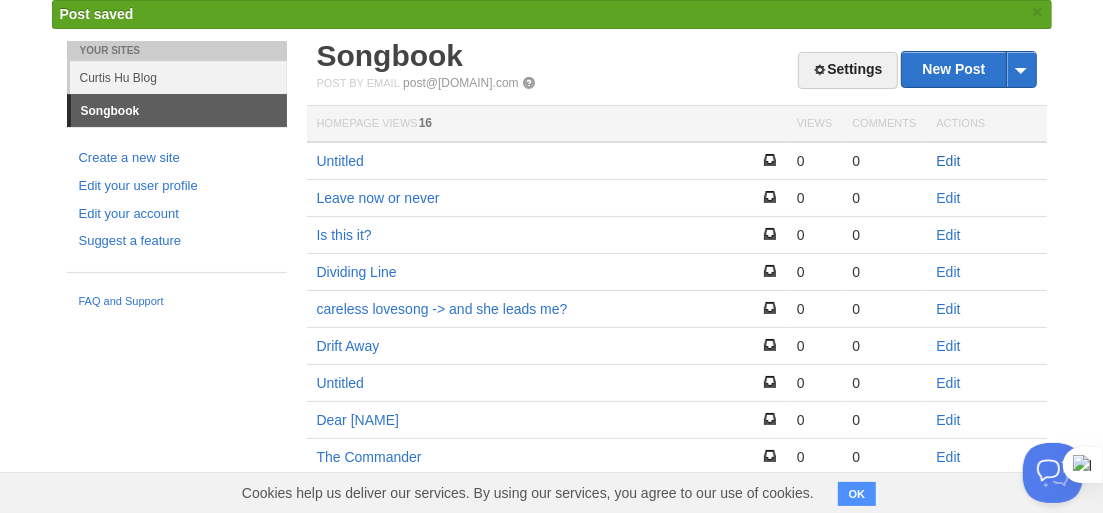 click on "Edit" at bounding box center [949, 161] 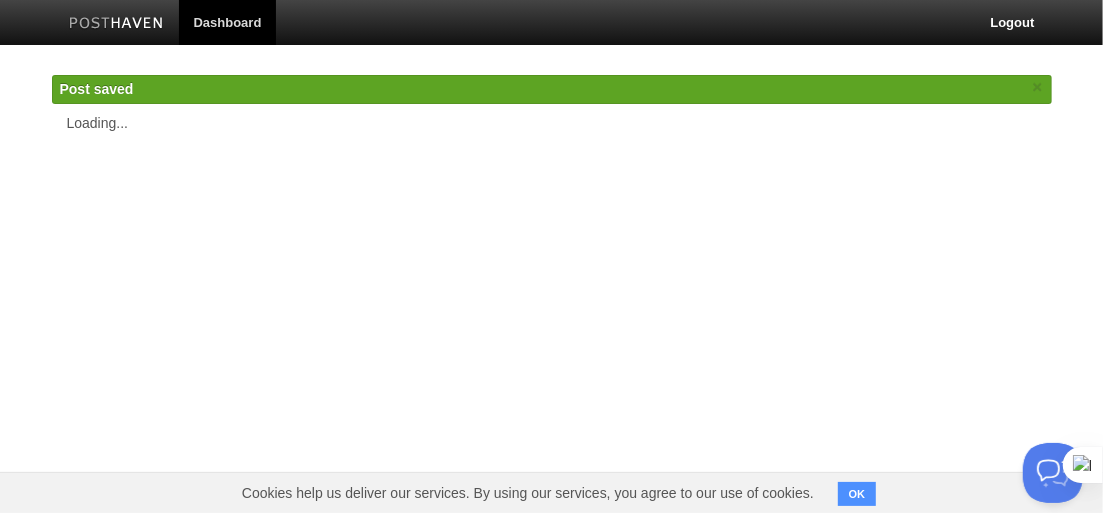 scroll, scrollTop: 0, scrollLeft: 0, axis: both 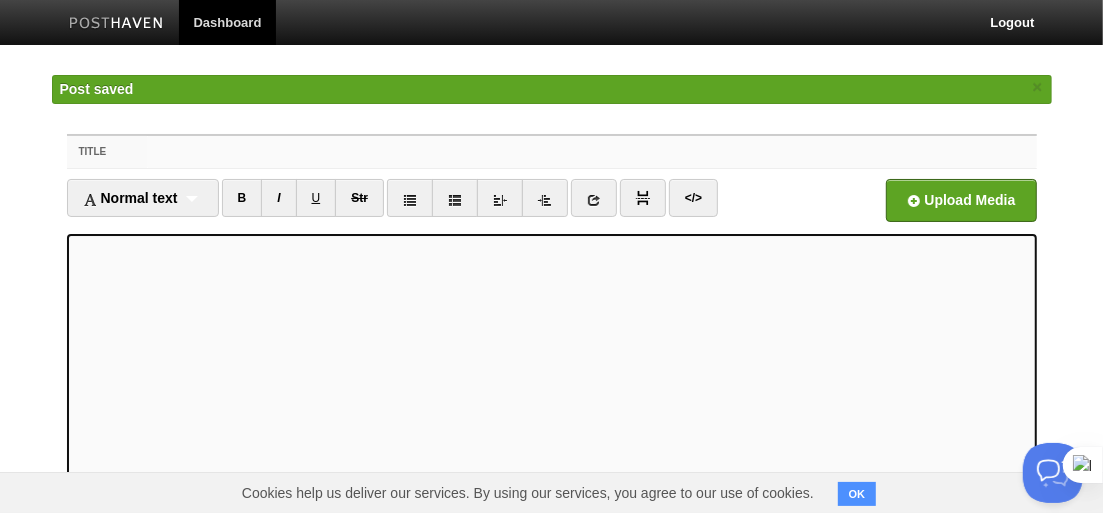 click on "Title" at bounding box center (591, 152) 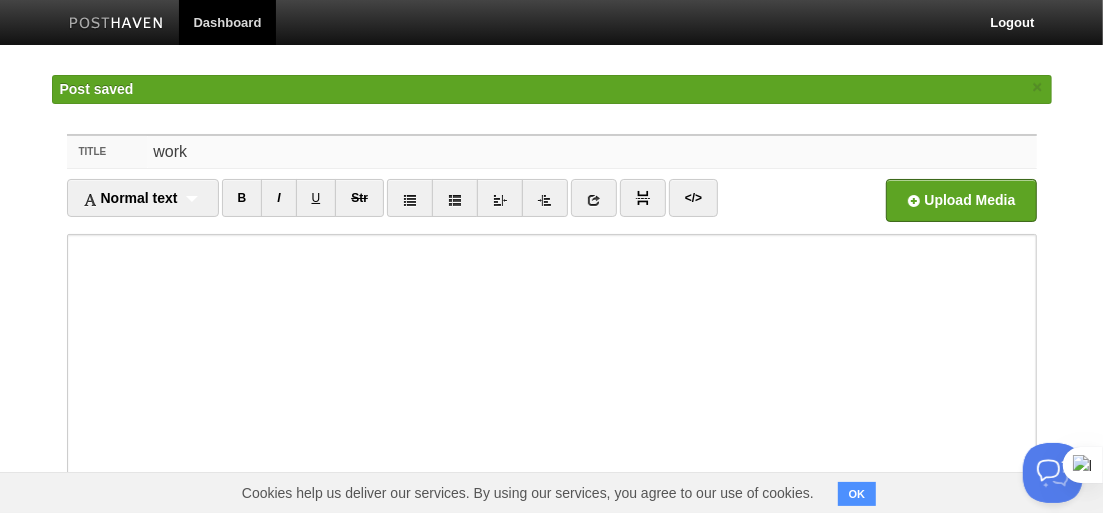 scroll, scrollTop: 373, scrollLeft: 0, axis: vertical 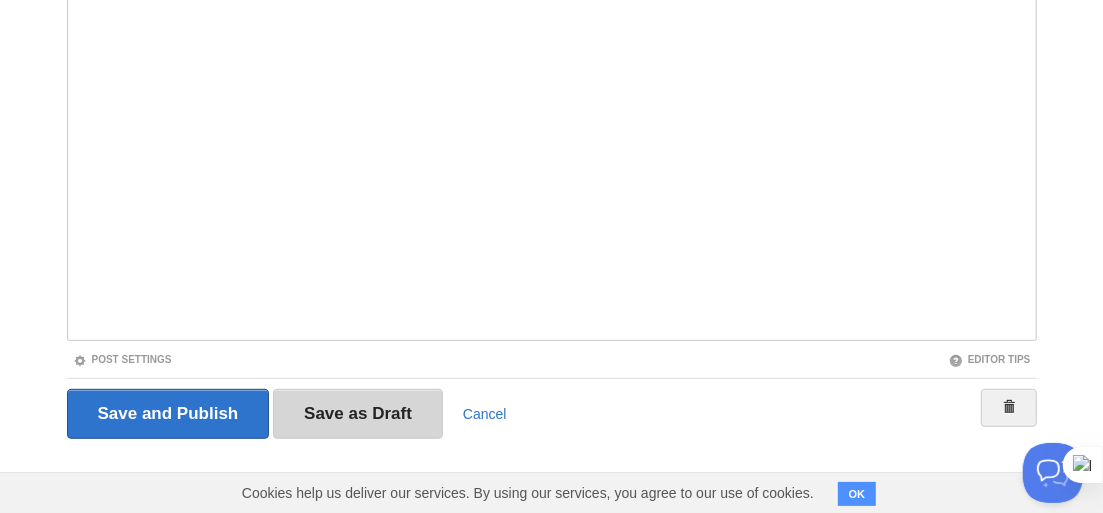 type on "work" 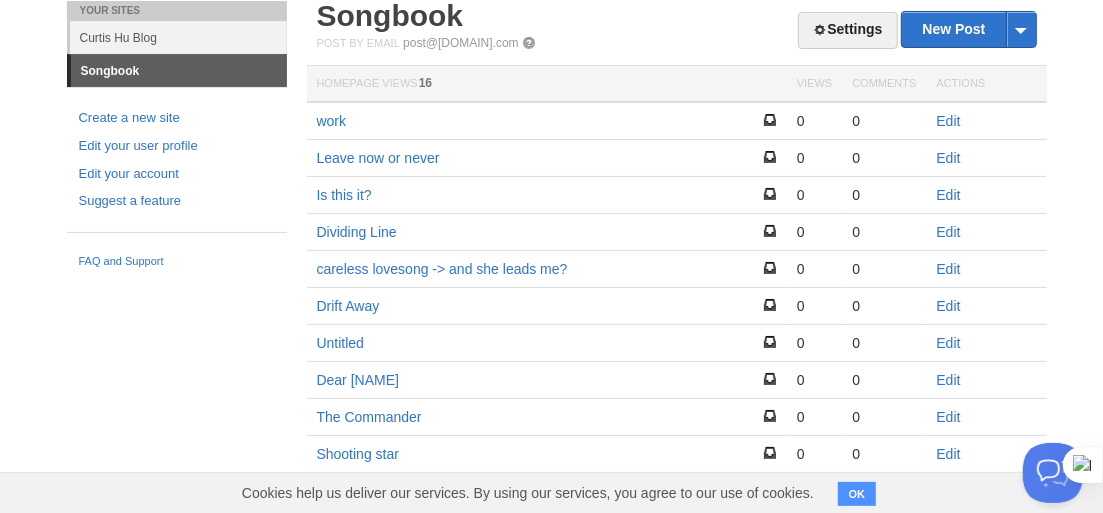 scroll, scrollTop: 75, scrollLeft: 0, axis: vertical 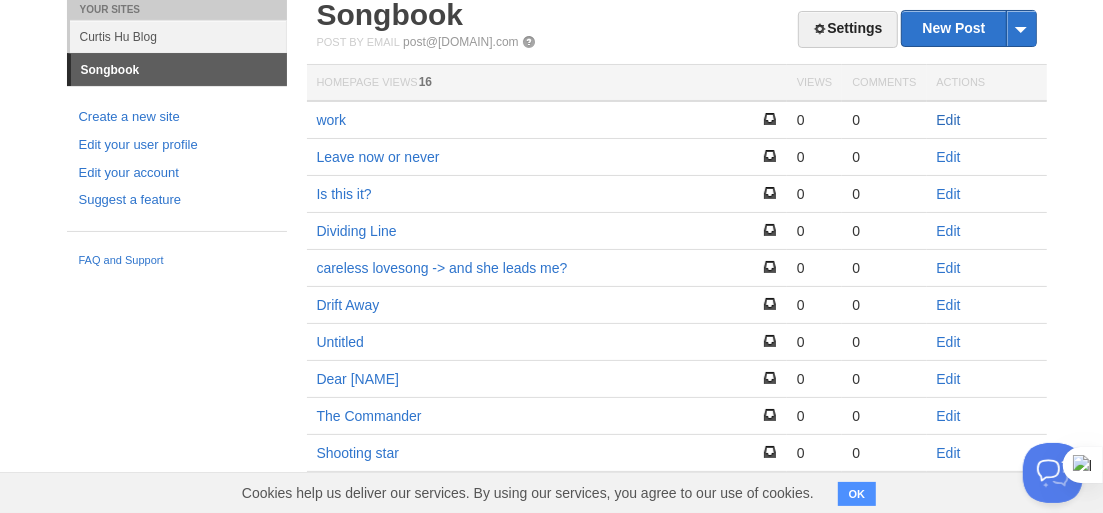 click on "Edit" at bounding box center (949, 120) 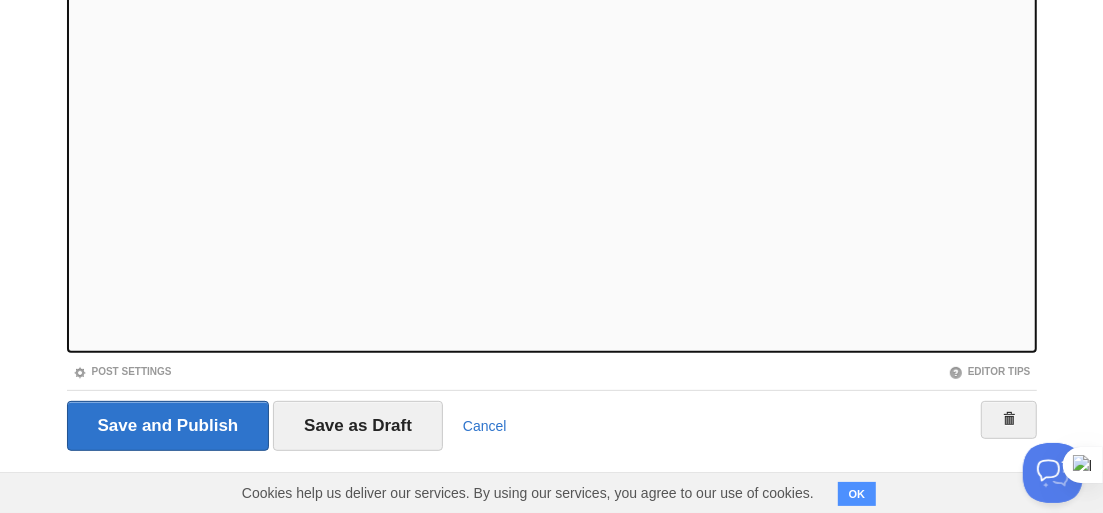 scroll, scrollTop: 332, scrollLeft: 0, axis: vertical 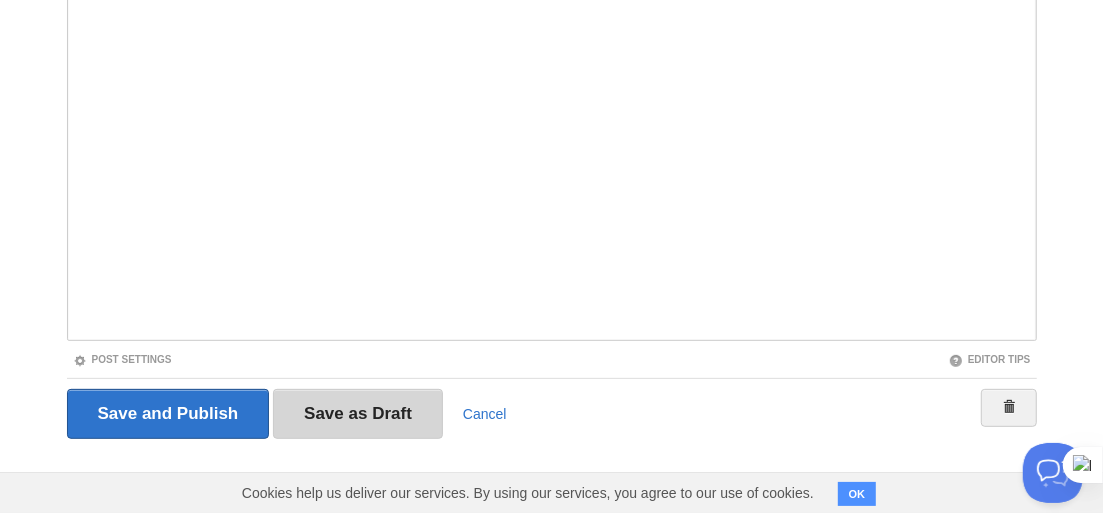 click on "Save as Draft" at bounding box center (358, 414) 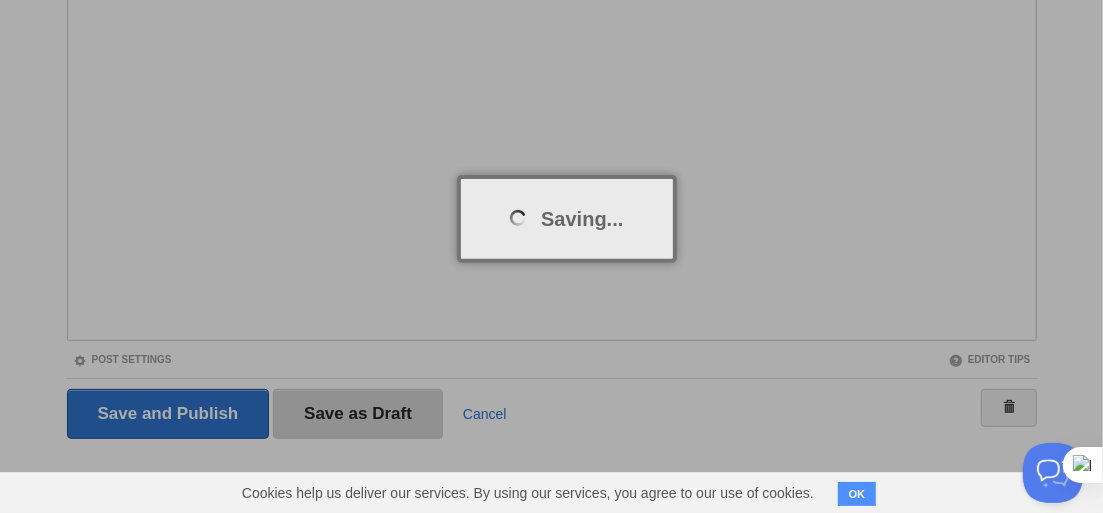 scroll, scrollTop: 75, scrollLeft: 0, axis: vertical 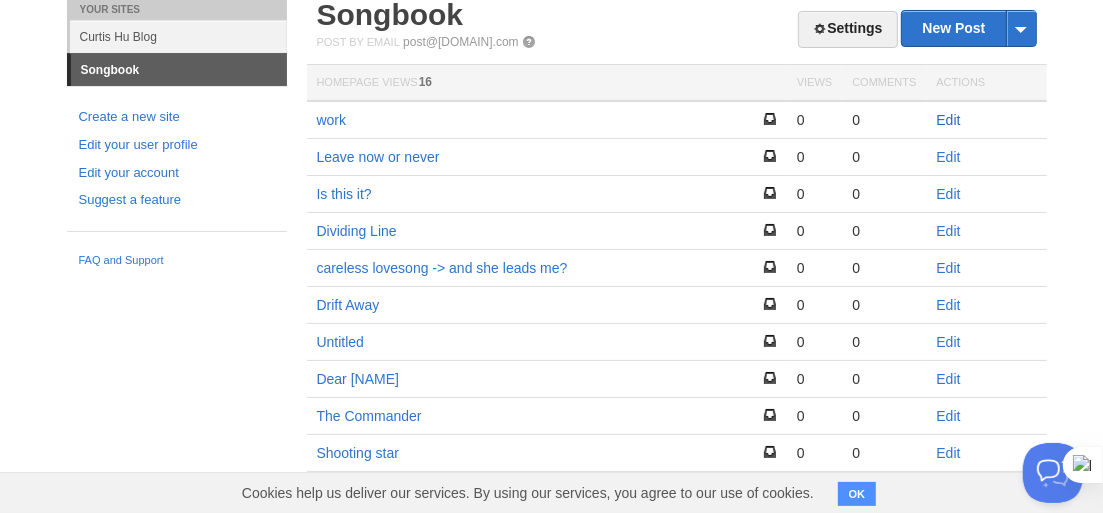 click on "Edit" at bounding box center (949, 120) 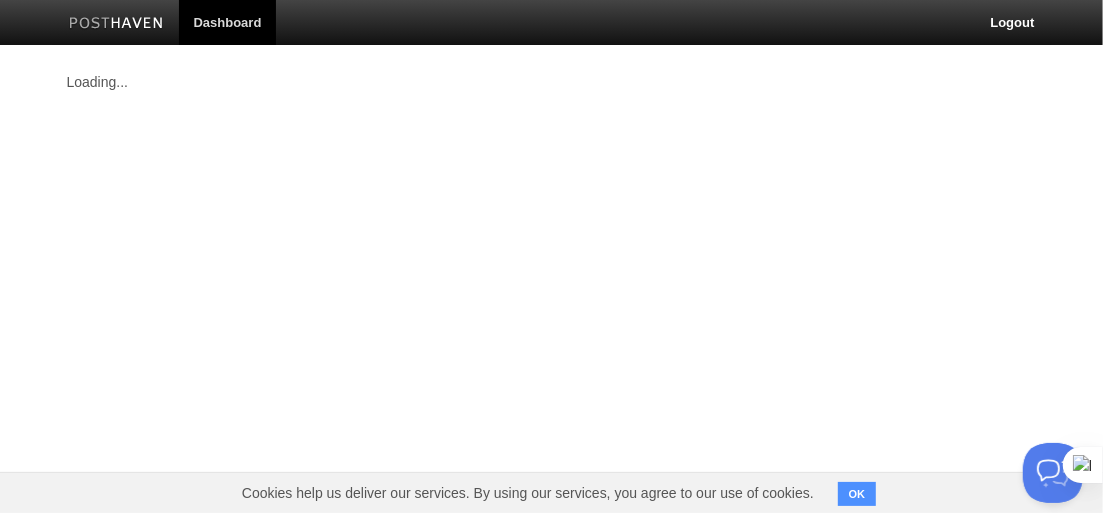 scroll, scrollTop: 0, scrollLeft: 0, axis: both 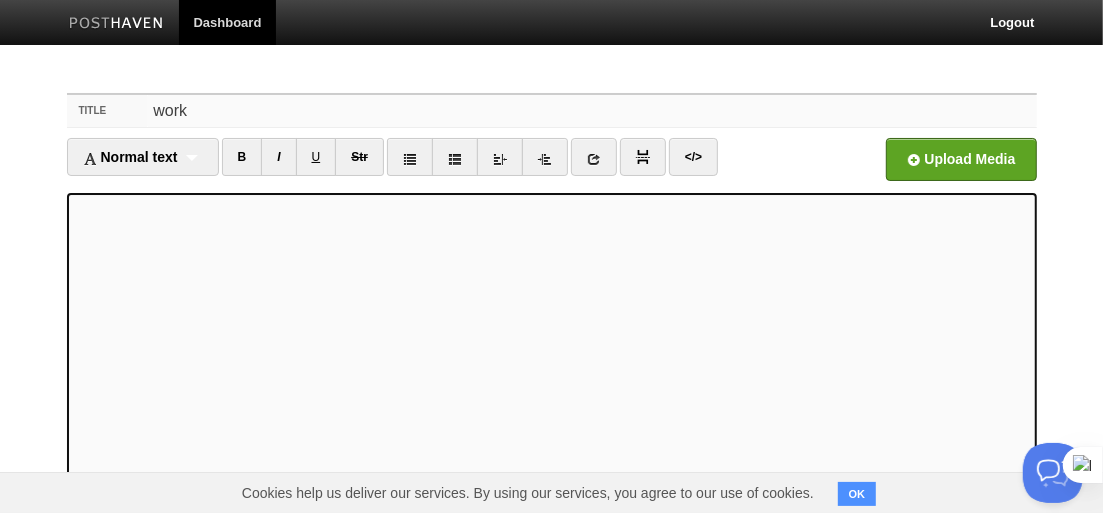 click on "work" at bounding box center [591, 111] 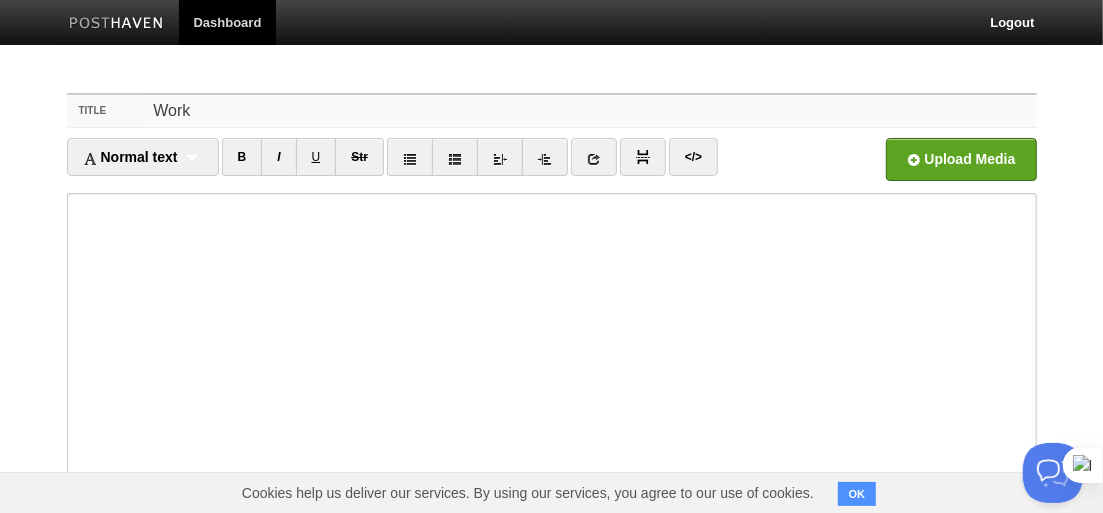 type on "Work" 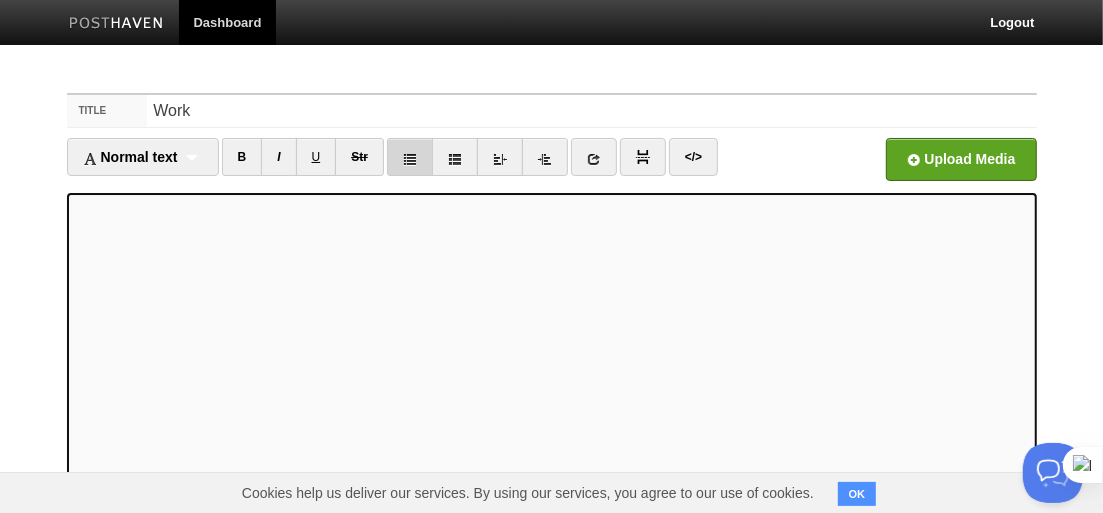 click at bounding box center [410, 159] 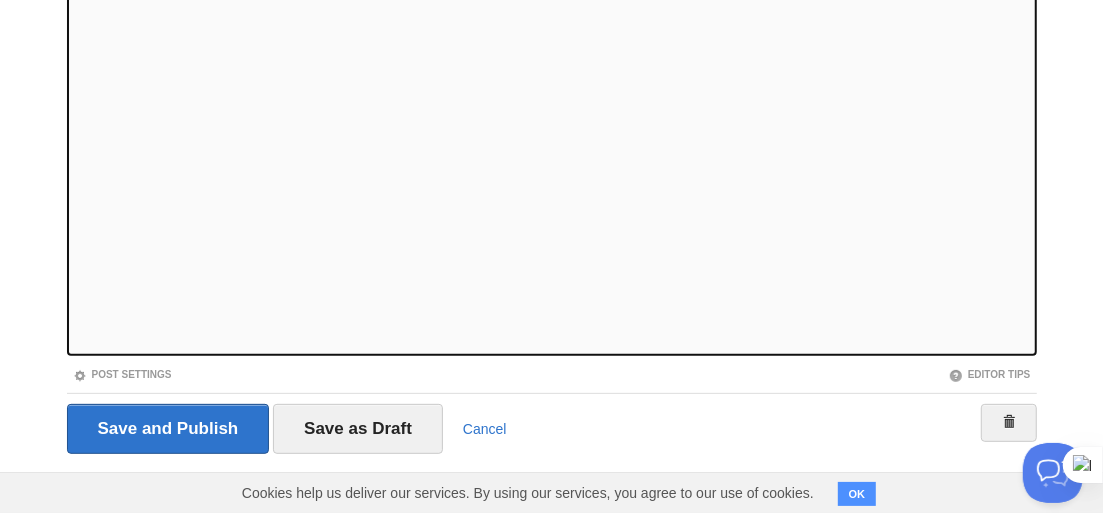 scroll, scrollTop: 332, scrollLeft: 0, axis: vertical 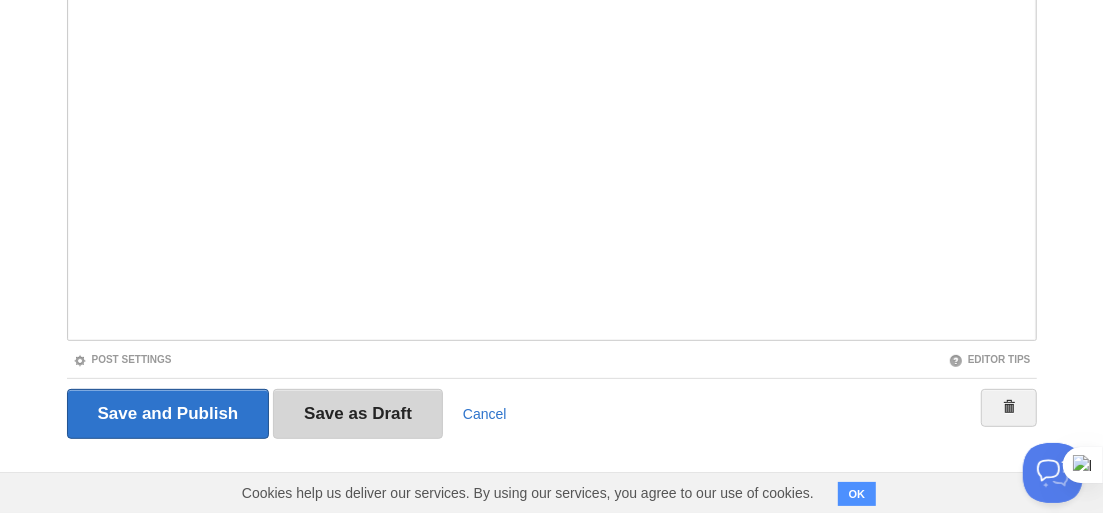 click on "Save as Draft" at bounding box center [358, 414] 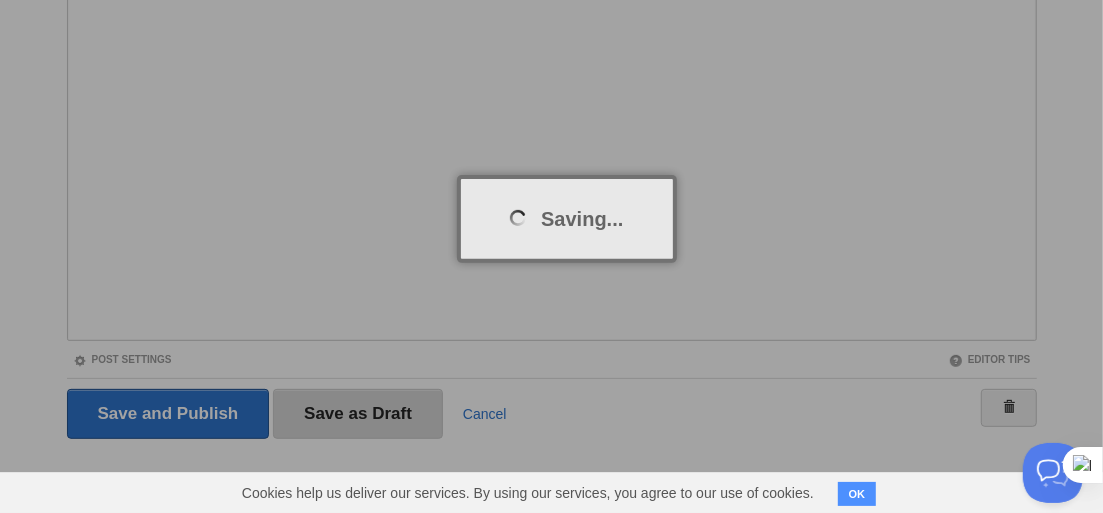 scroll, scrollTop: 75, scrollLeft: 0, axis: vertical 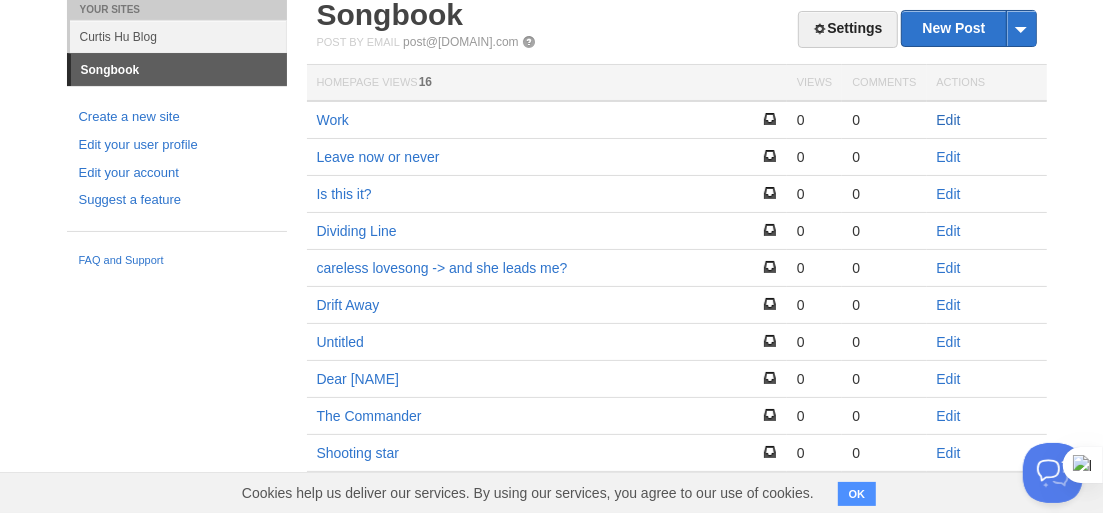click on "Edit" at bounding box center (949, 120) 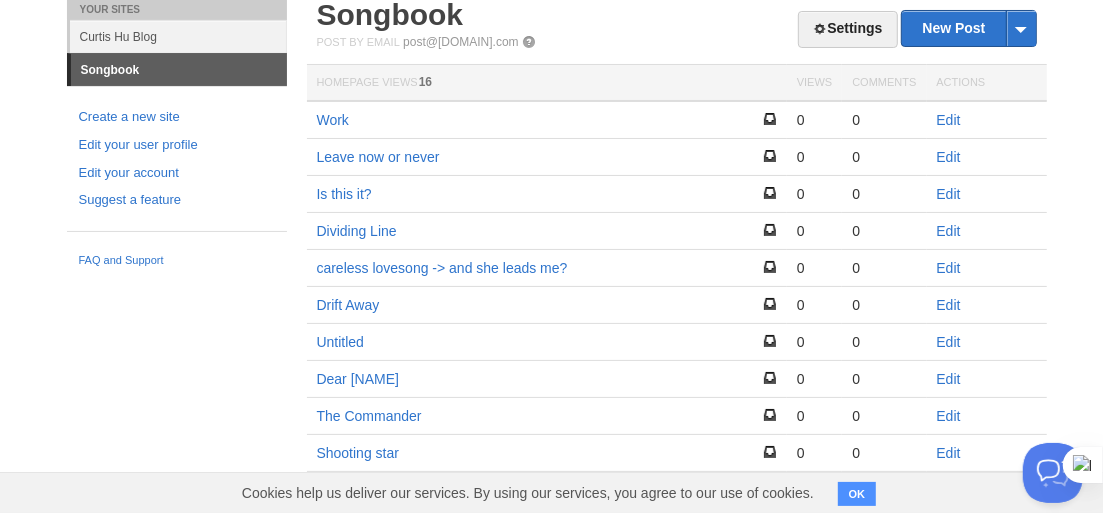 scroll, scrollTop: 0, scrollLeft: 0, axis: both 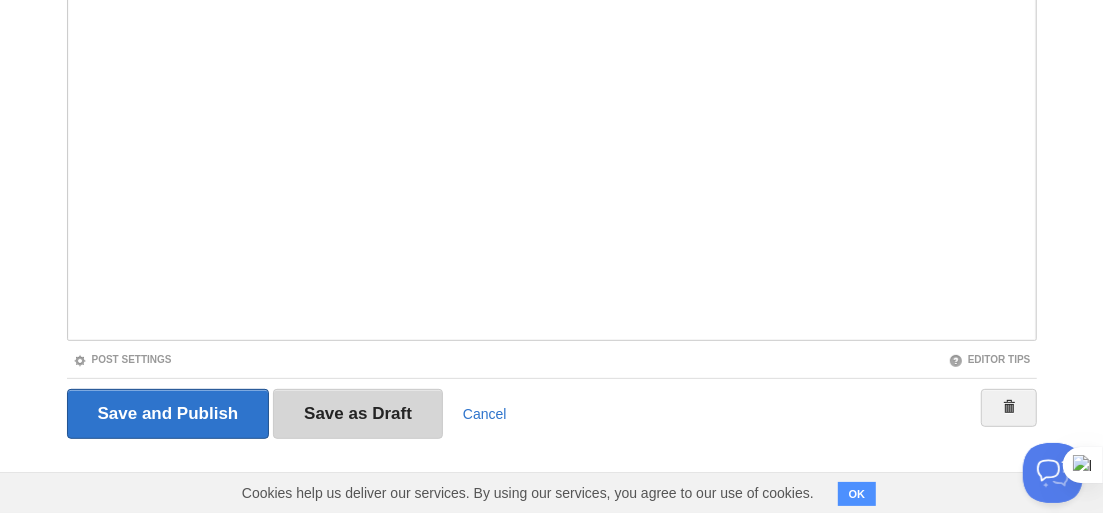 click on "Save as Draft" at bounding box center (358, 414) 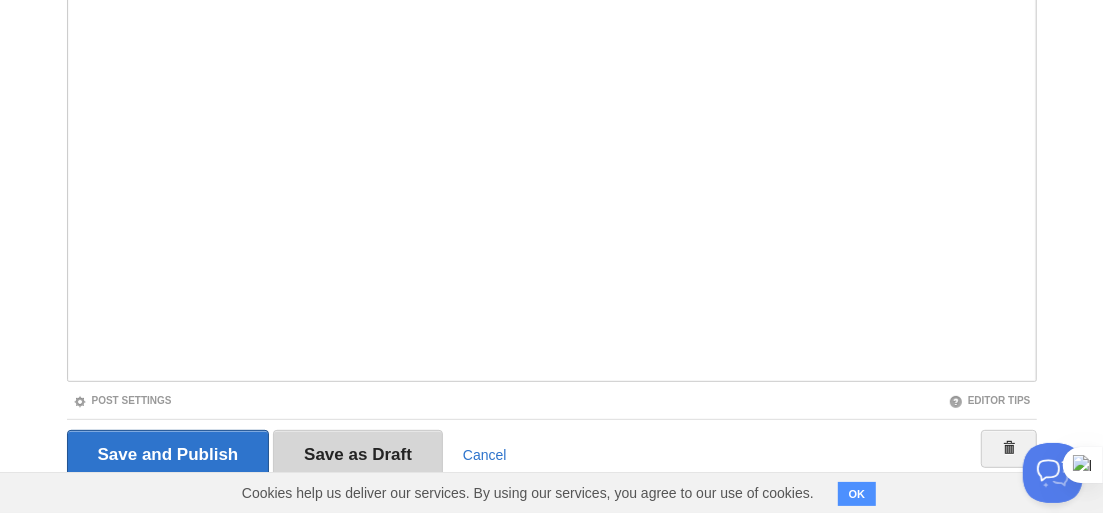 scroll, scrollTop: 75, scrollLeft: 0, axis: vertical 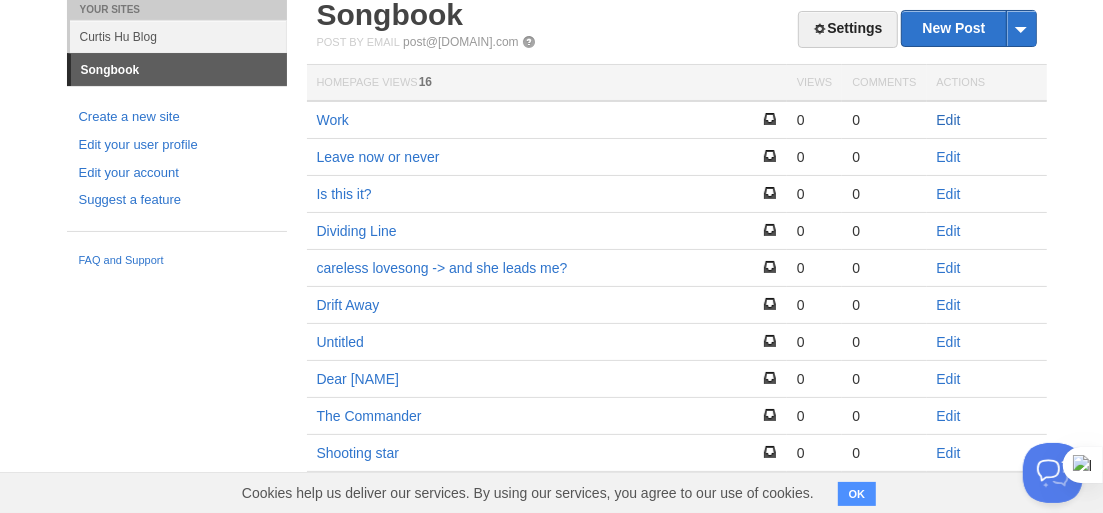 click on "Edit" at bounding box center (949, 120) 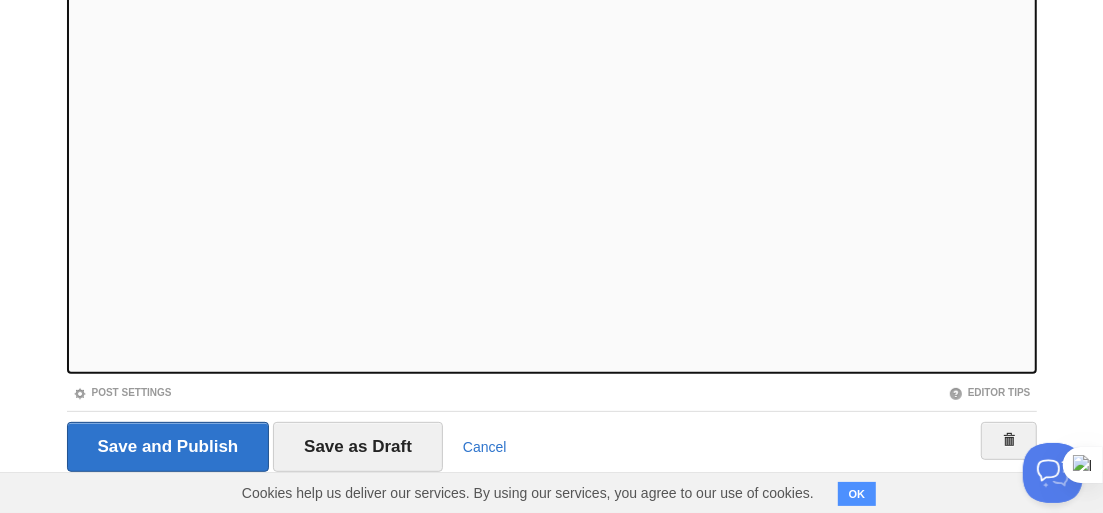 scroll, scrollTop: 332, scrollLeft: 0, axis: vertical 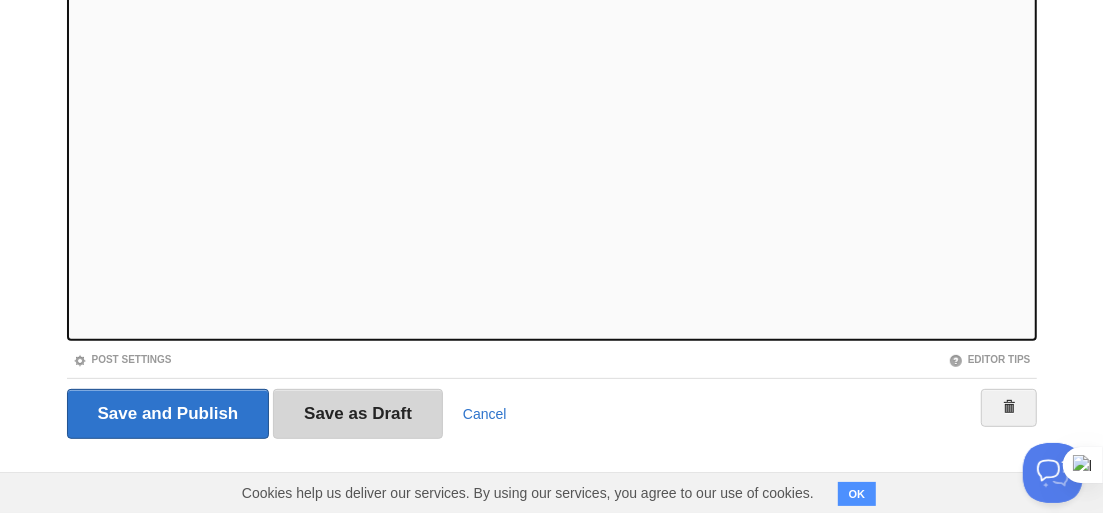 click on "Save as Draft" at bounding box center [358, 414] 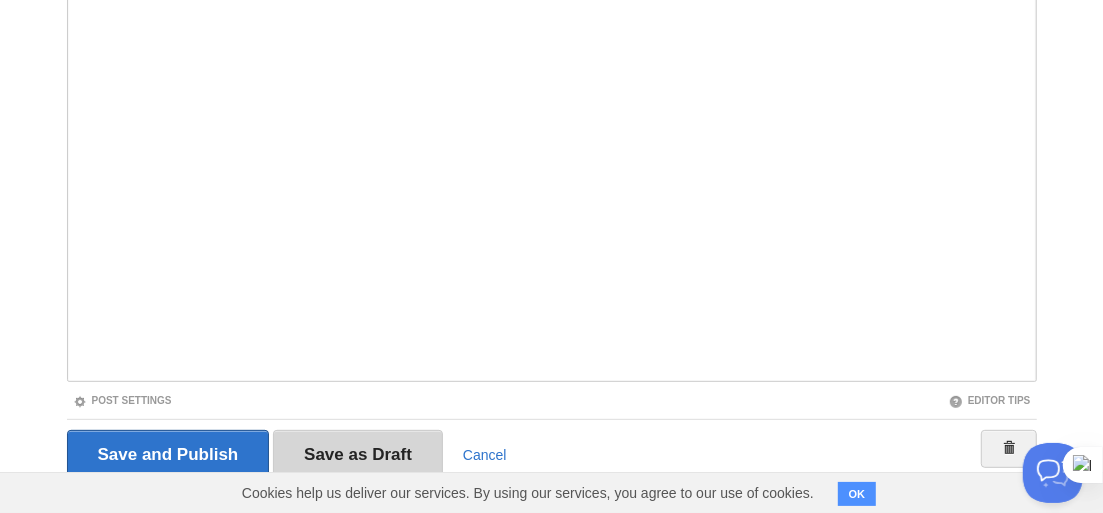 scroll, scrollTop: 75, scrollLeft: 0, axis: vertical 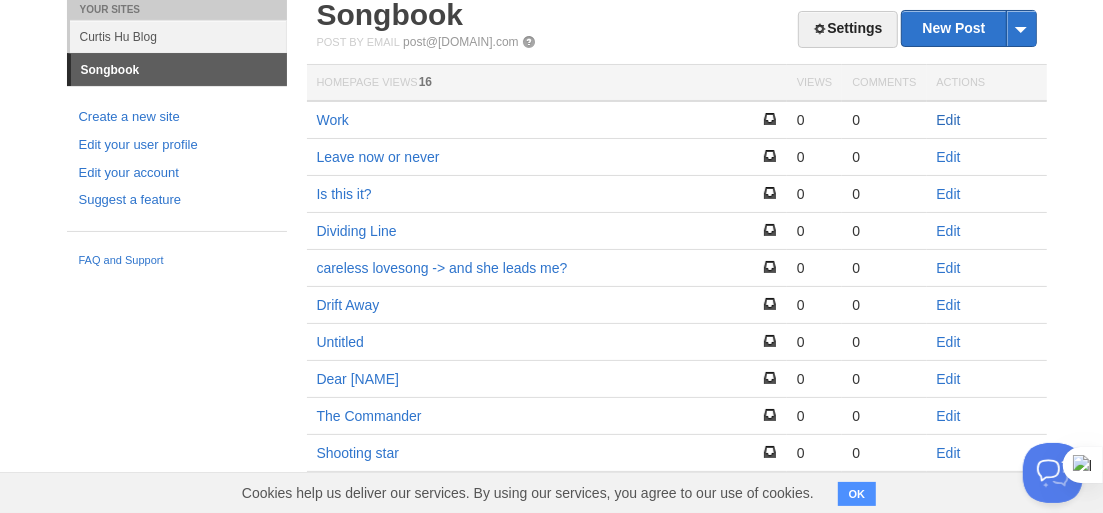 click on "Edit" at bounding box center (949, 120) 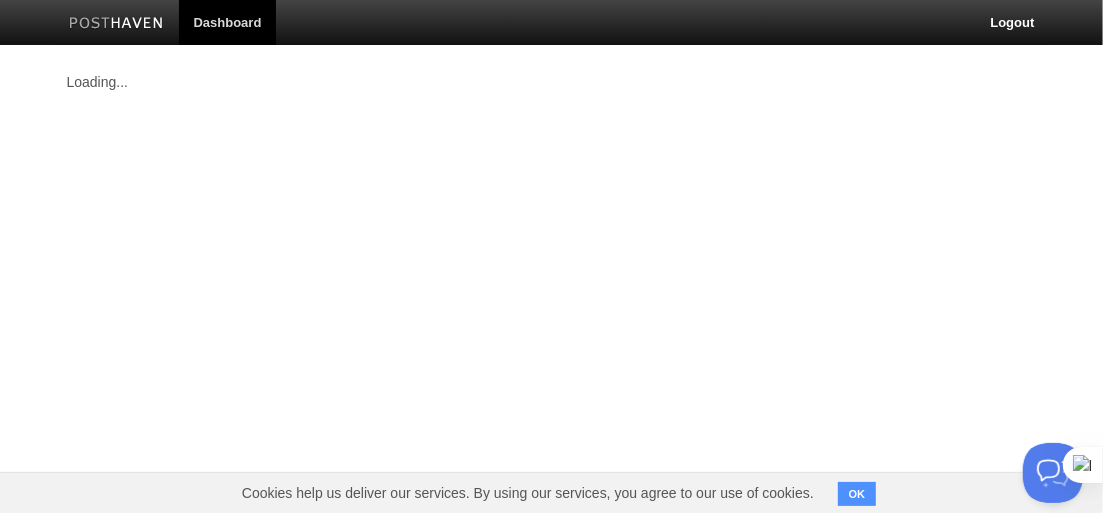scroll, scrollTop: 0, scrollLeft: 0, axis: both 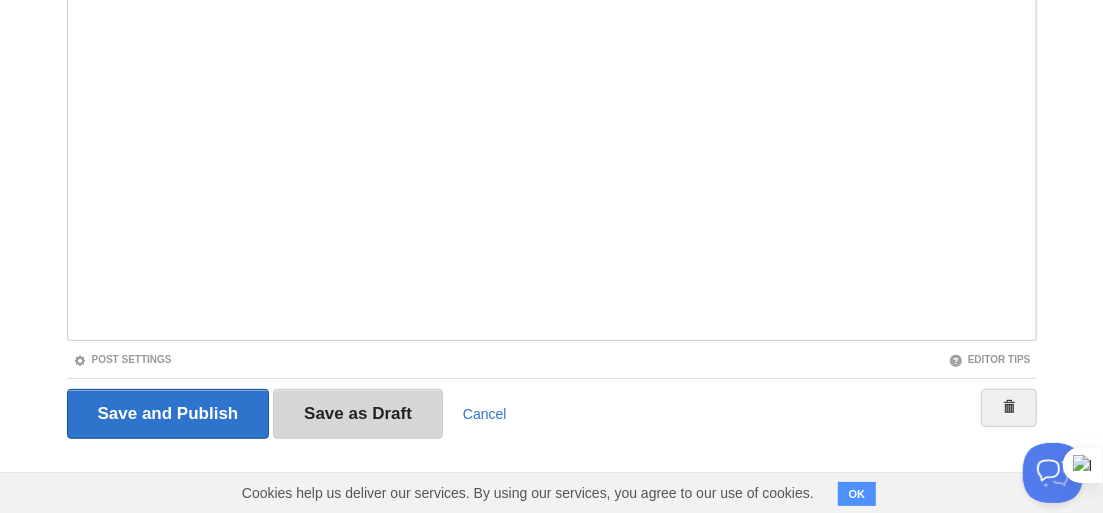 click on "Save as Draft" at bounding box center (358, 414) 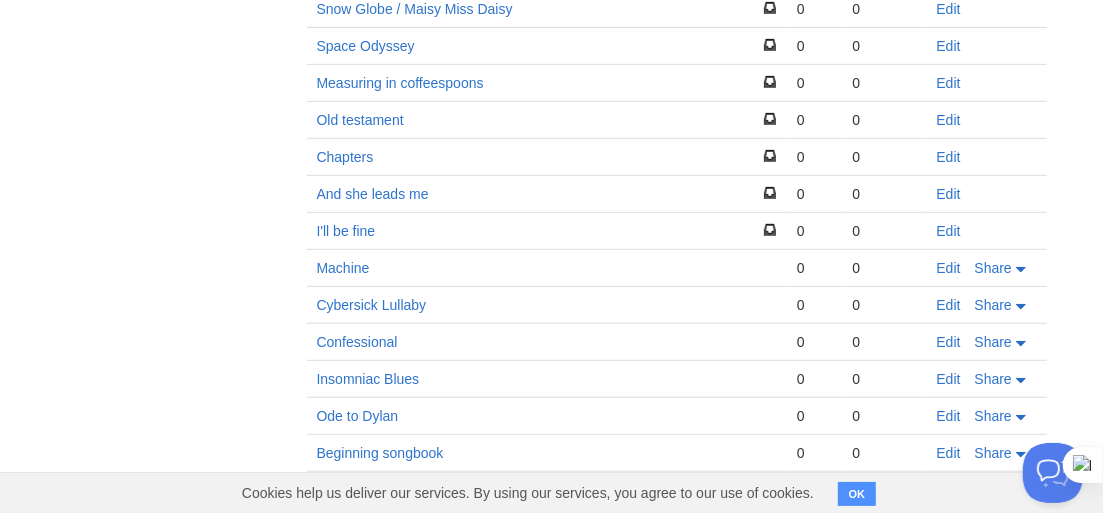 scroll, scrollTop: 608, scrollLeft: 0, axis: vertical 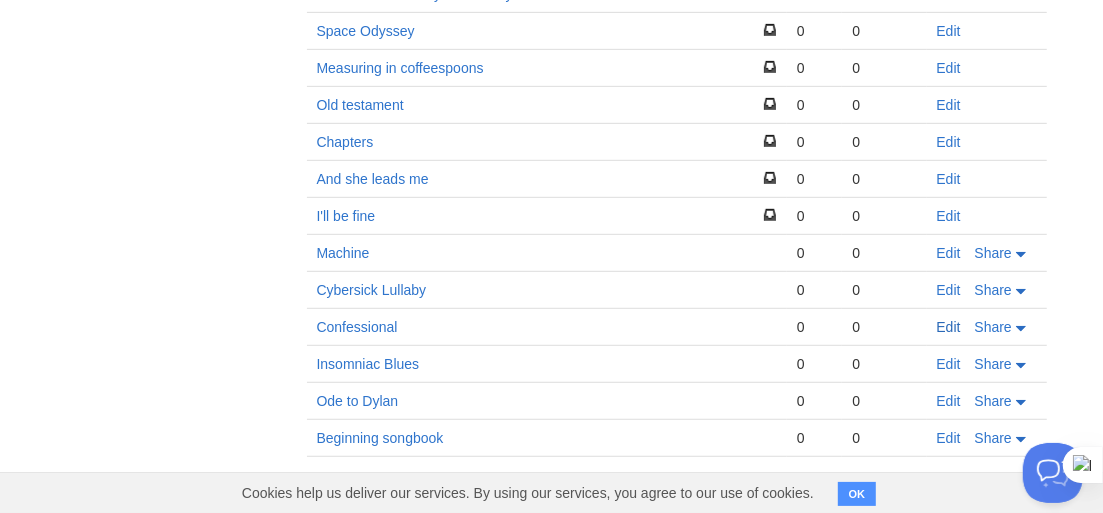 click on "Edit" at bounding box center [949, 327] 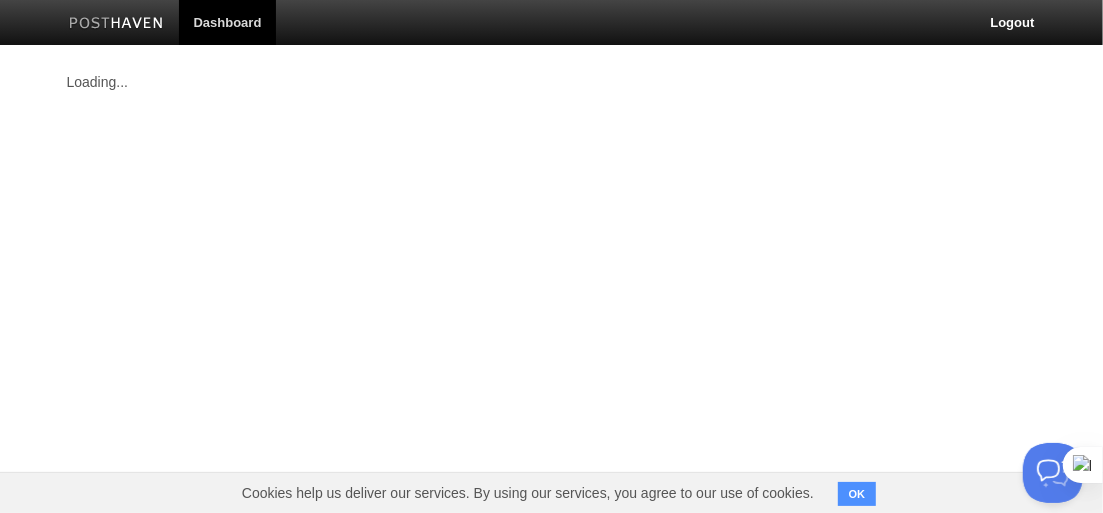 scroll, scrollTop: 0, scrollLeft: 0, axis: both 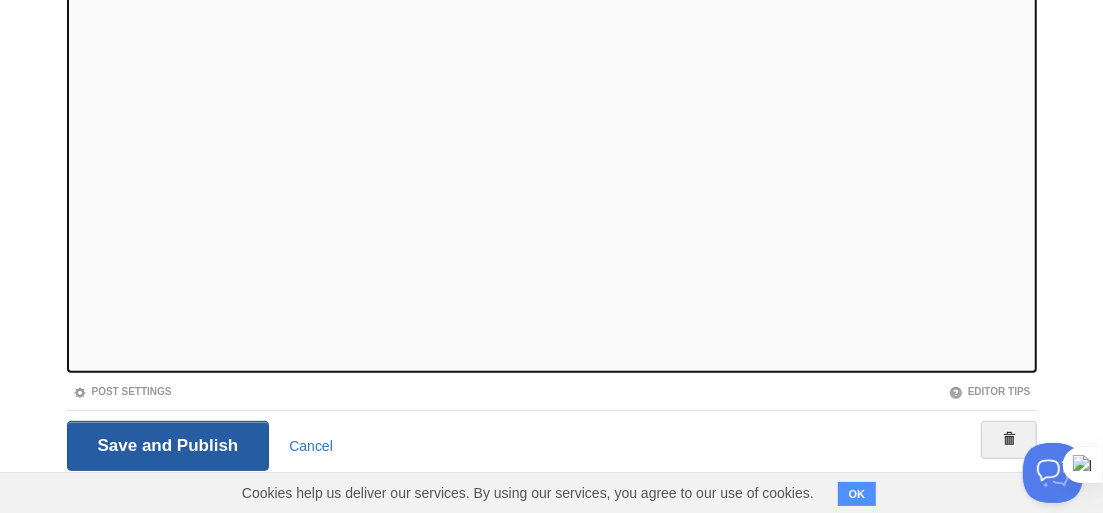 click on "Save and Publish" at bounding box center [168, 446] 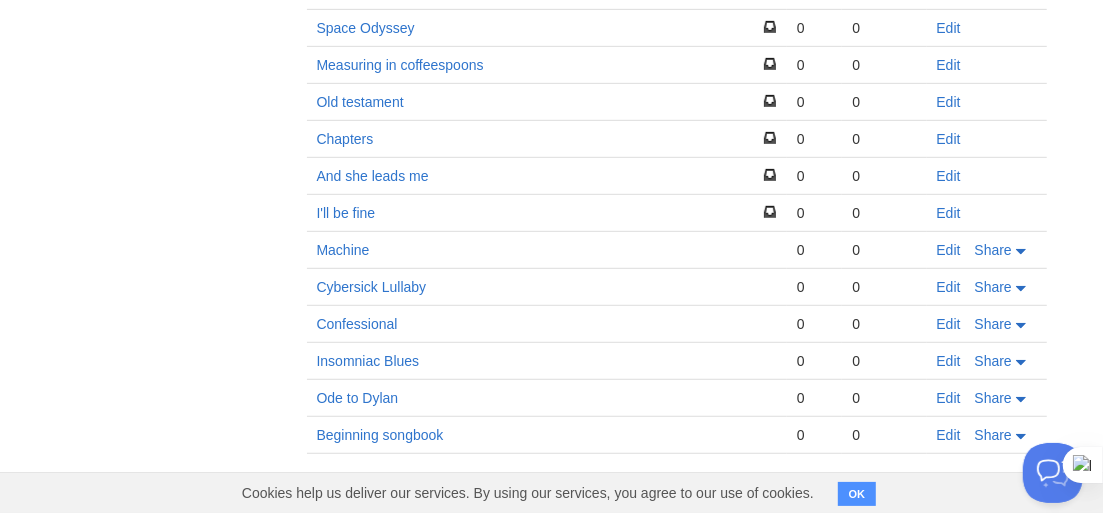 scroll, scrollTop: 608, scrollLeft: 0, axis: vertical 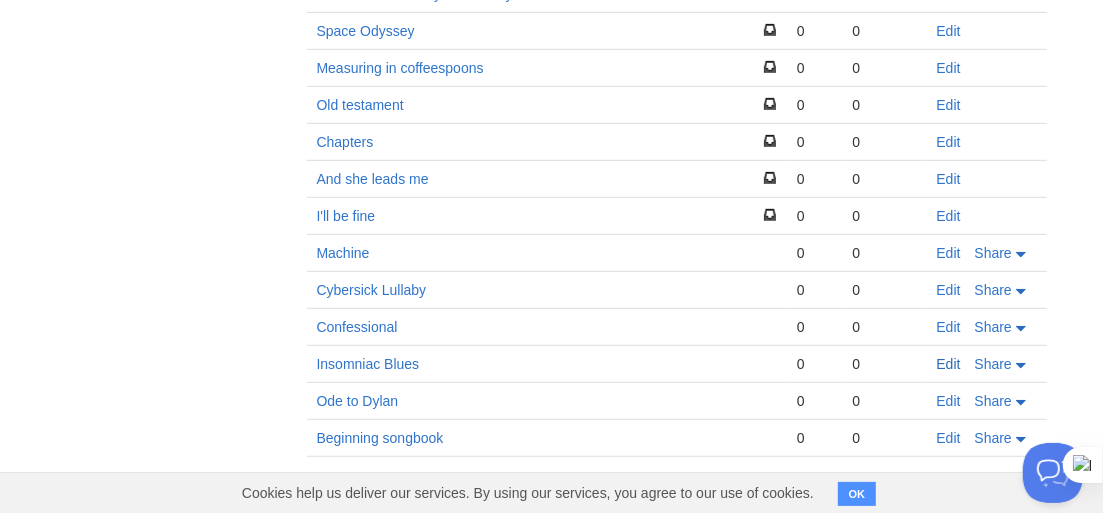 click on "Edit" at bounding box center [949, 364] 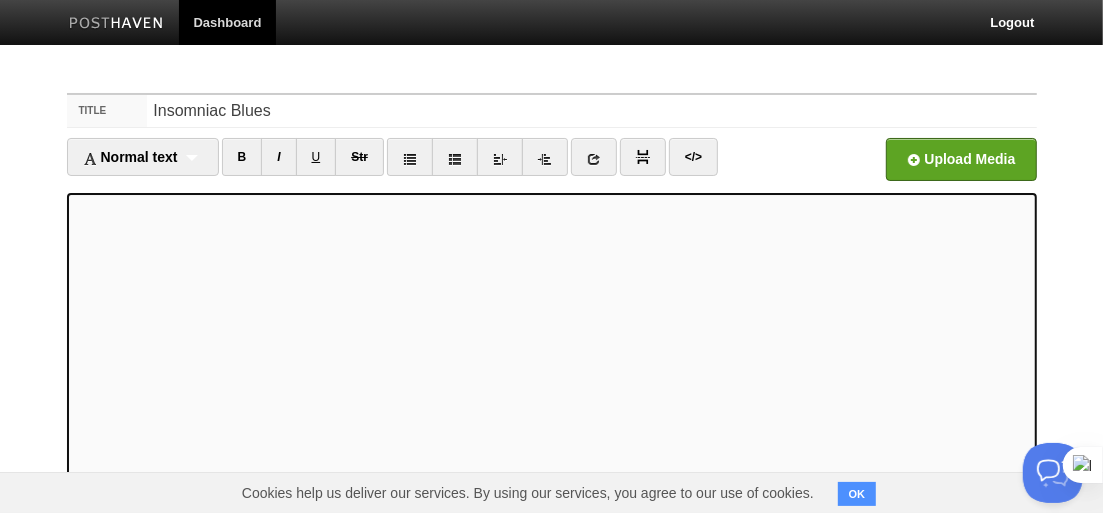 scroll, scrollTop: 332, scrollLeft: 0, axis: vertical 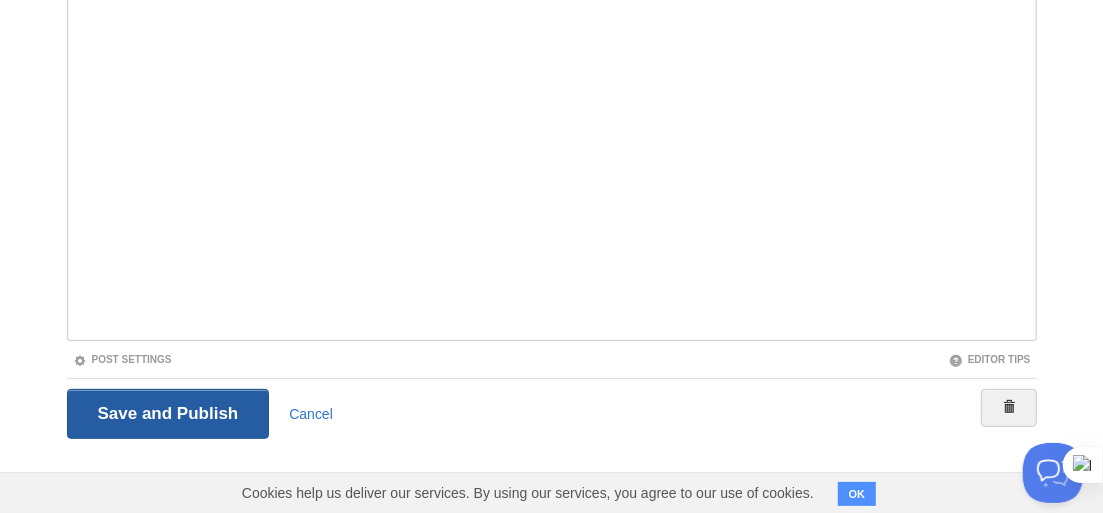 click on "Save and Publish" at bounding box center (168, 414) 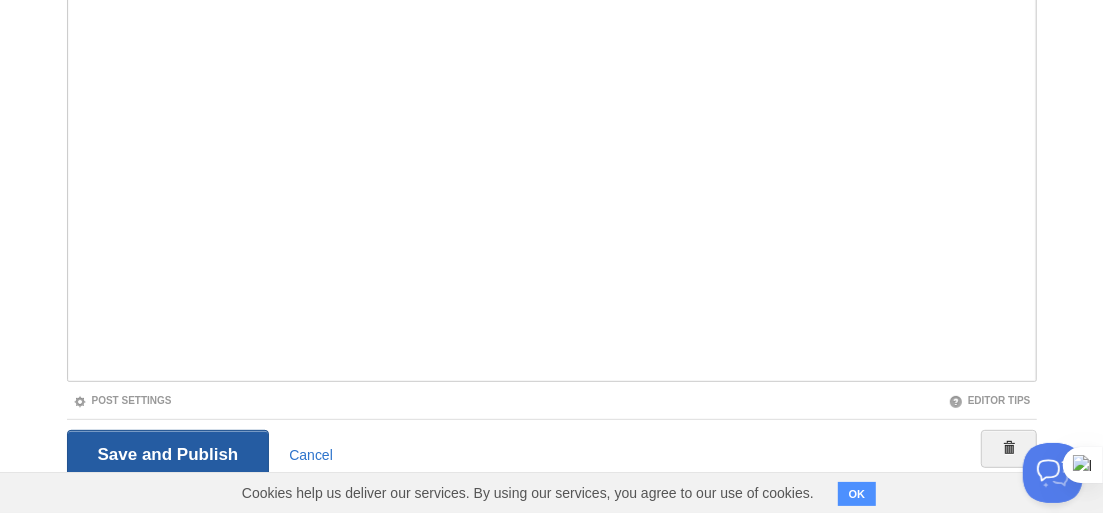 scroll, scrollTop: 75, scrollLeft: 0, axis: vertical 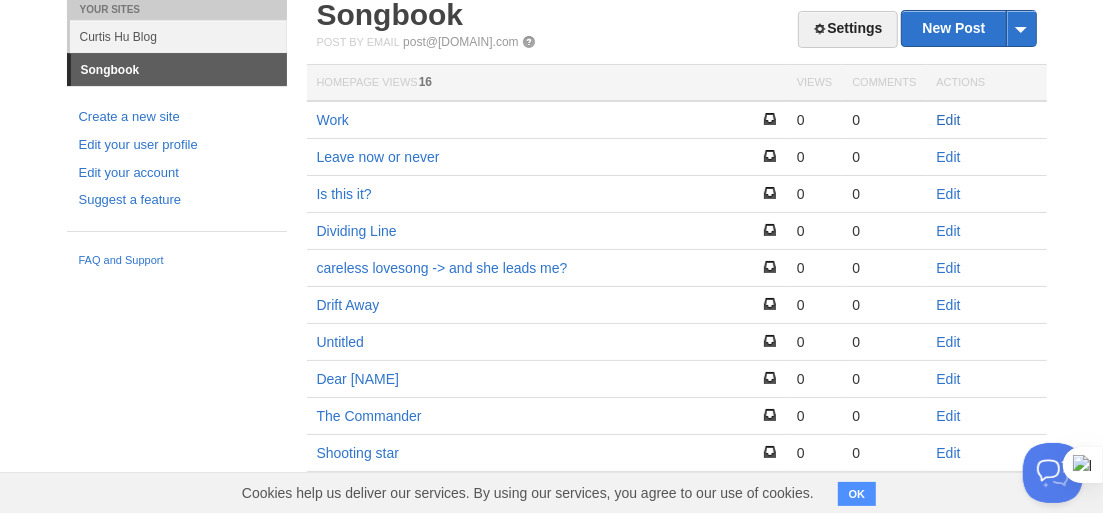 click on "Edit" at bounding box center [949, 120] 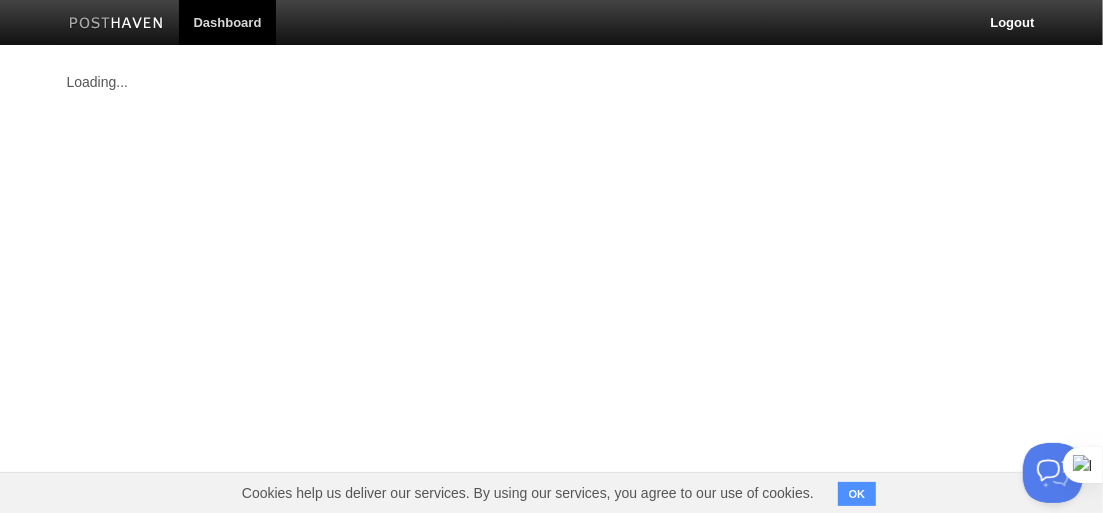 scroll, scrollTop: 0, scrollLeft: 0, axis: both 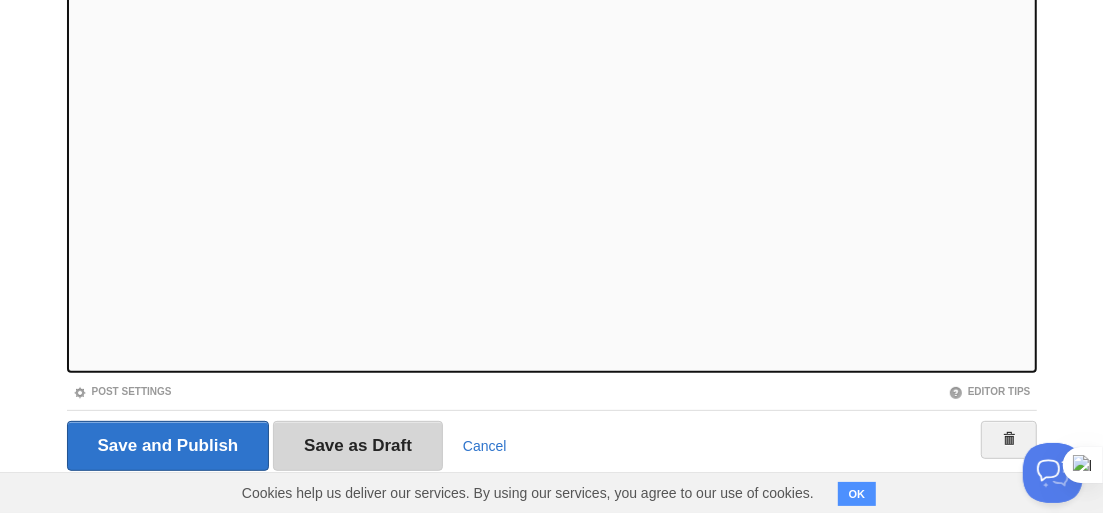 click on "Save as Draft" at bounding box center (358, 446) 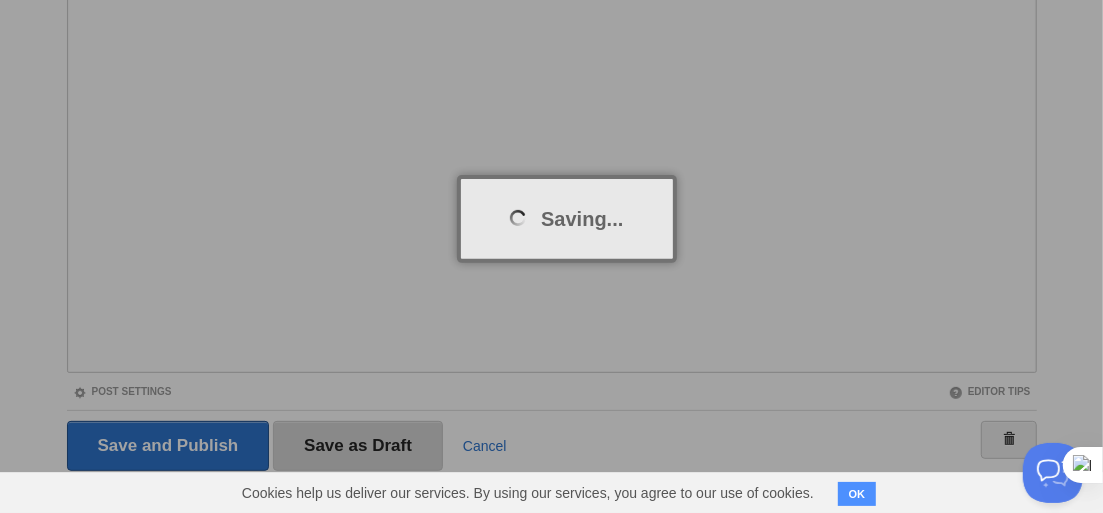 scroll, scrollTop: 75, scrollLeft: 0, axis: vertical 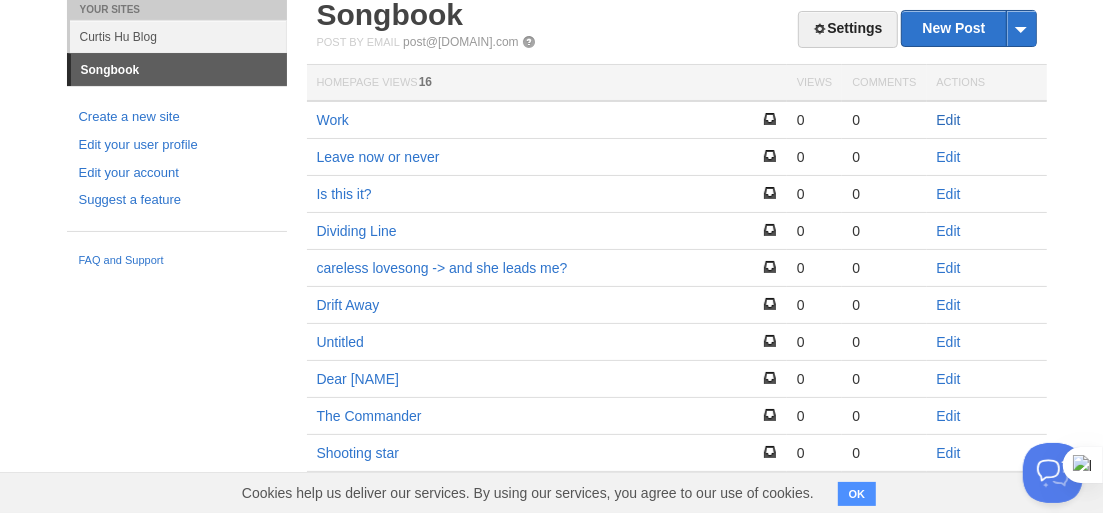 click on "Edit" at bounding box center [949, 120] 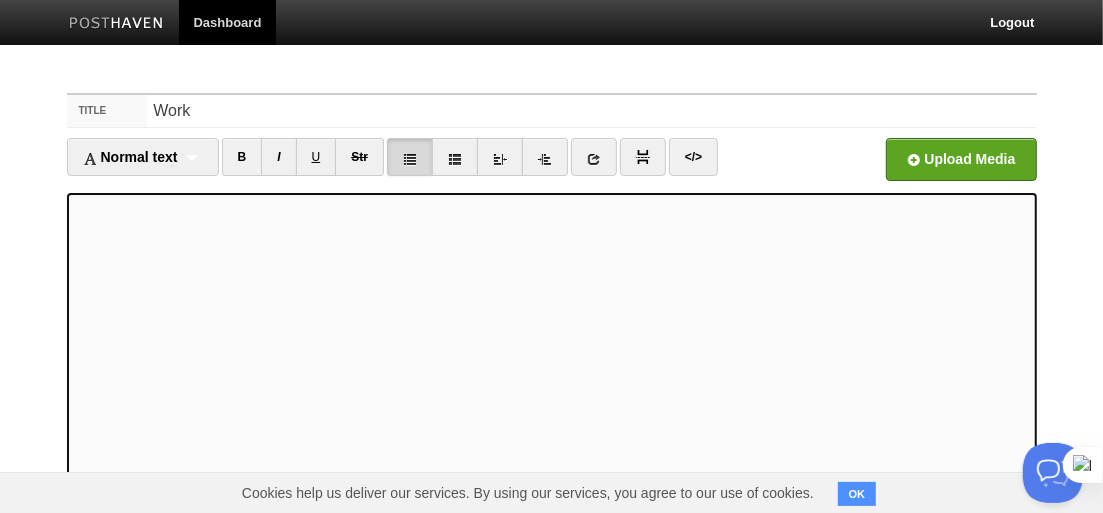 scroll, scrollTop: 300, scrollLeft: 0, axis: vertical 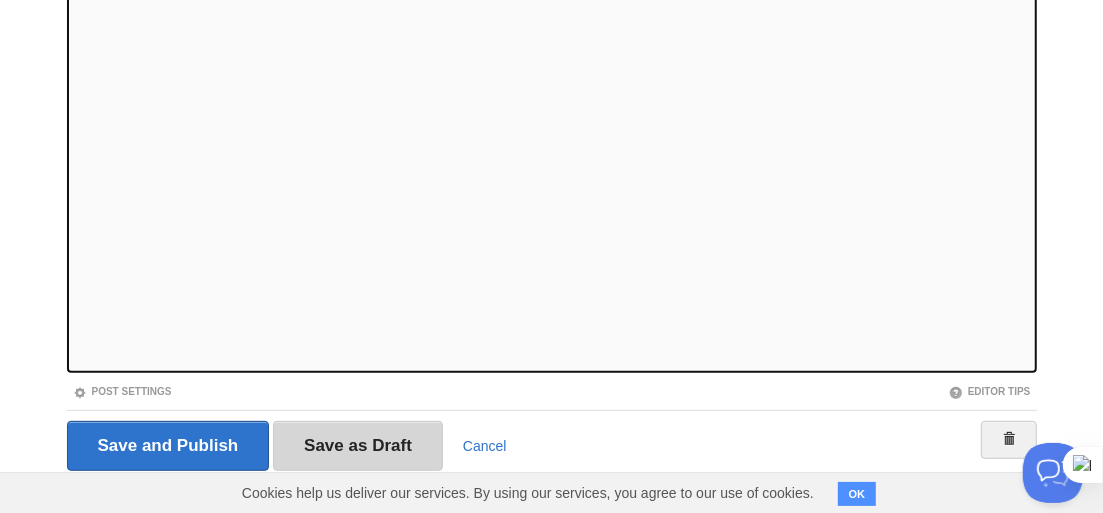 click on "Save as Draft" at bounding box center [358, 446] 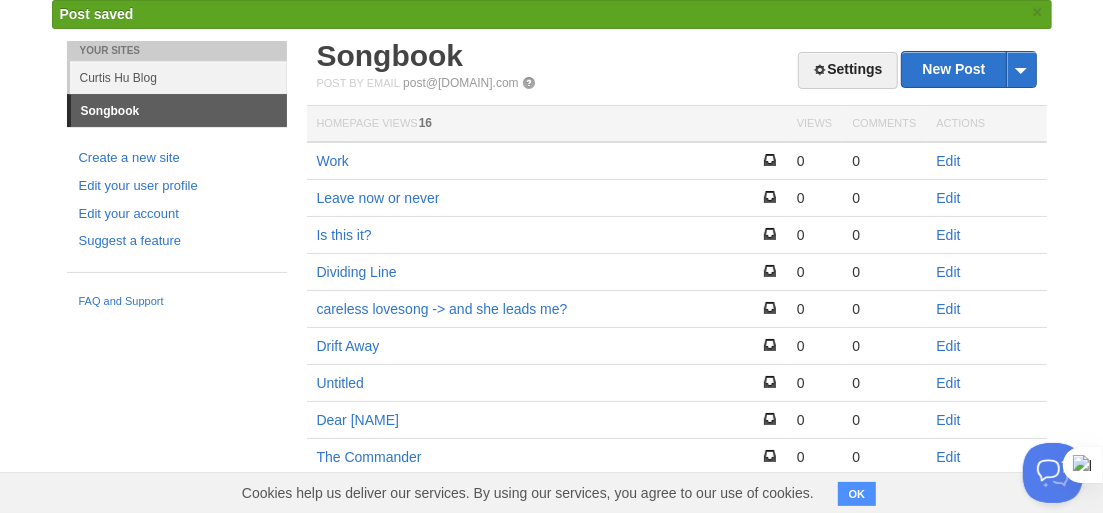 scroll, scrollTop: 275, scrollLeft: 0, axis: vertical 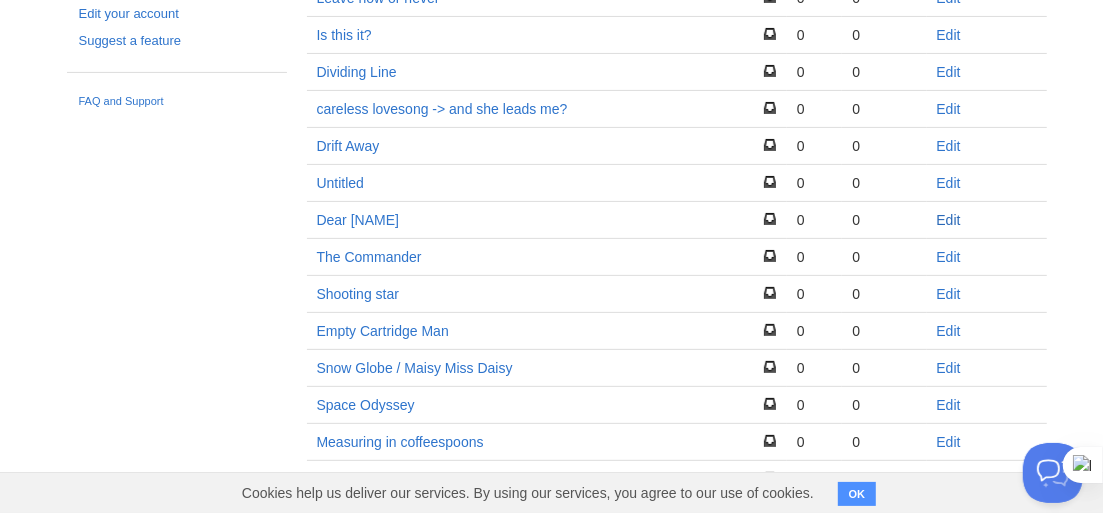 click on "Edit" at bounding box center (949, 220) 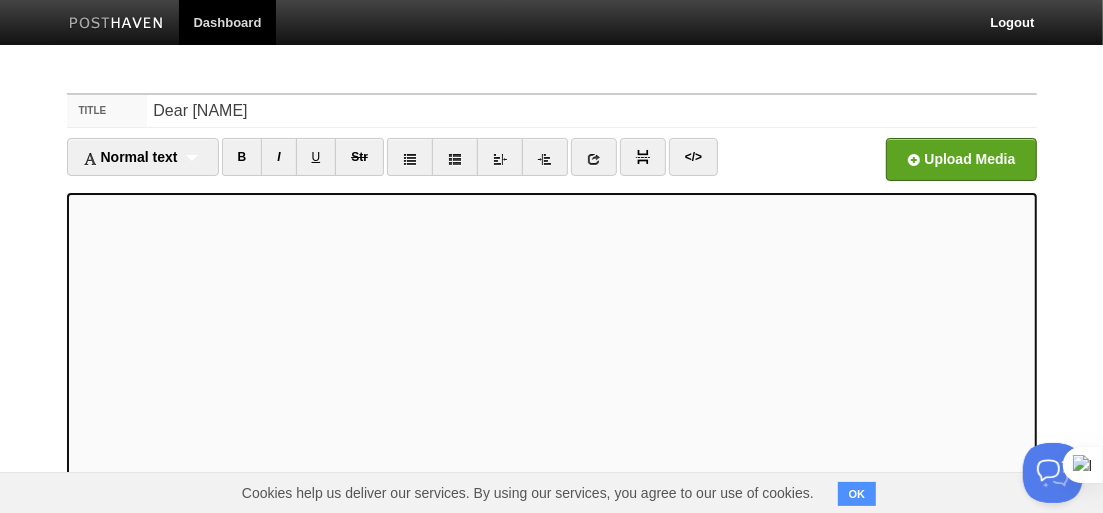 scroll, scrollTop: 300, scrollLeft: 0, axis: vertical 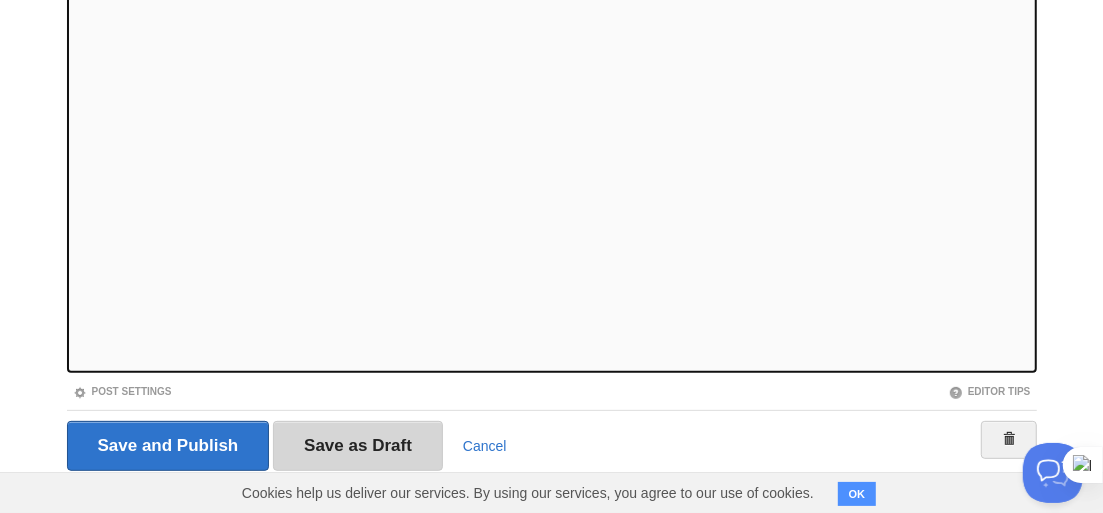 click on "Save as Draft" at bounding box center [358, 446] 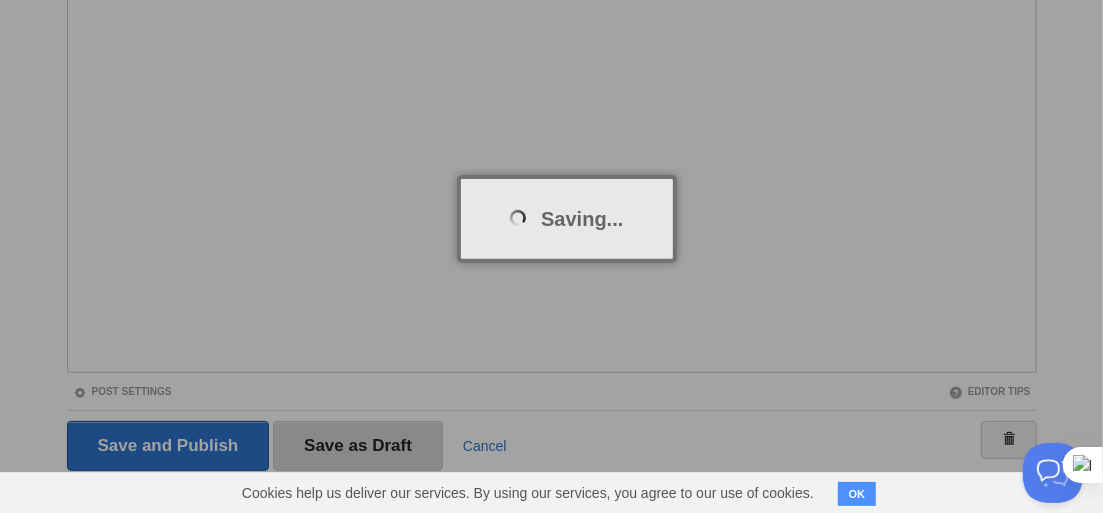 scroll, scrollTop: 75, scrollLeft: 0, axis: vertical 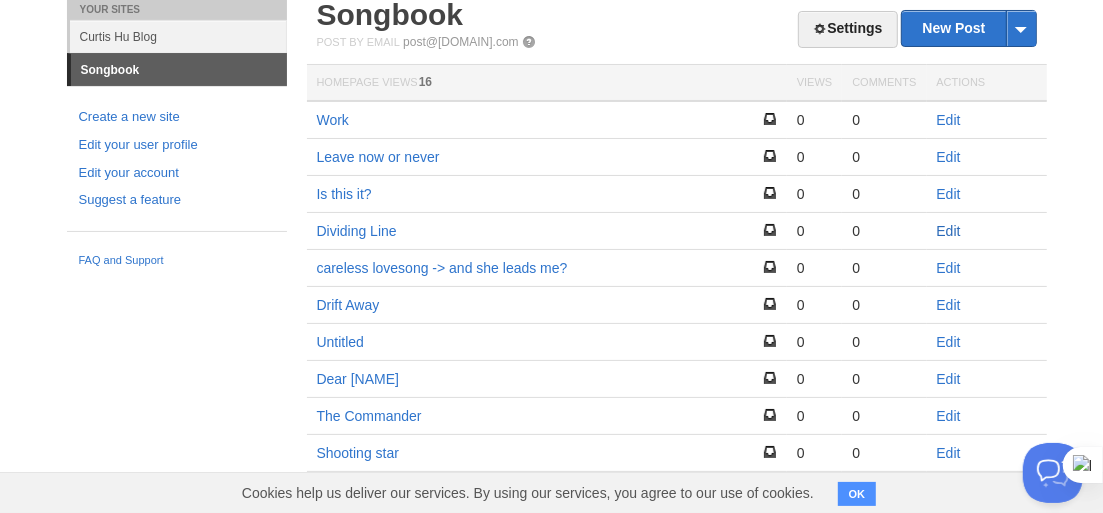 click on "Edit" at bounding box center [949, 231] 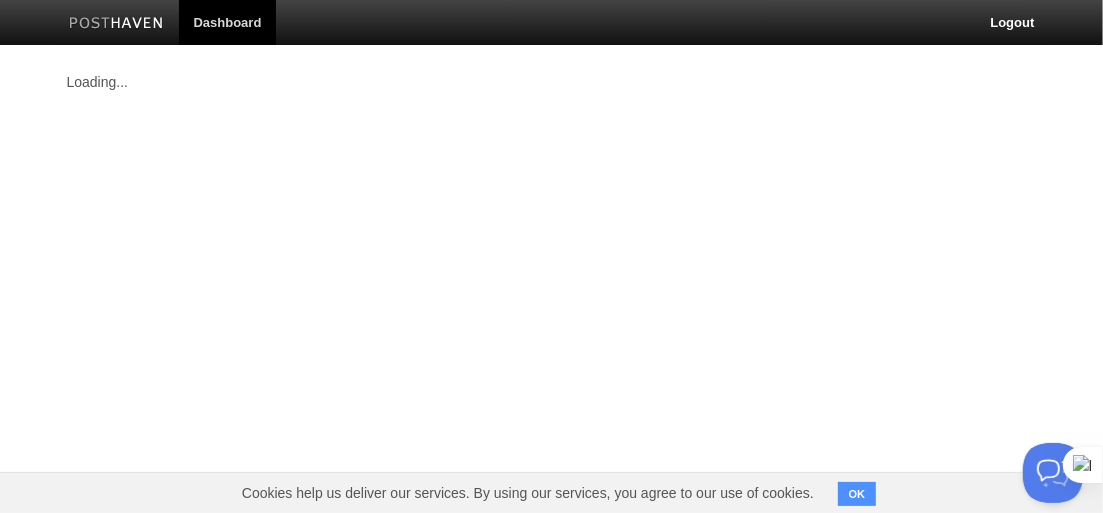scroll, scrollTop: 0, scrollLeft: 0, axis: both 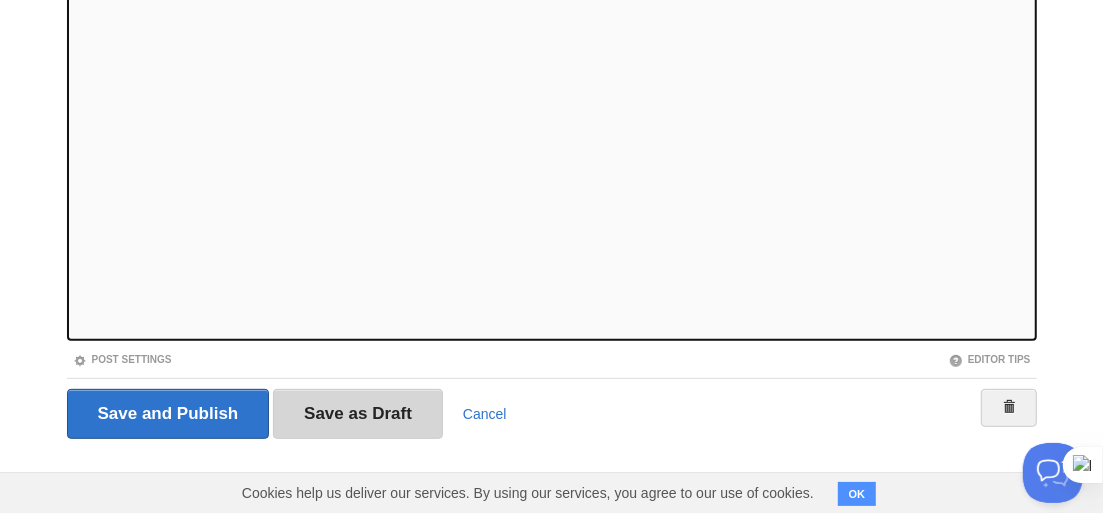 click on "Save as Draft" at bounding box center (358, 414) 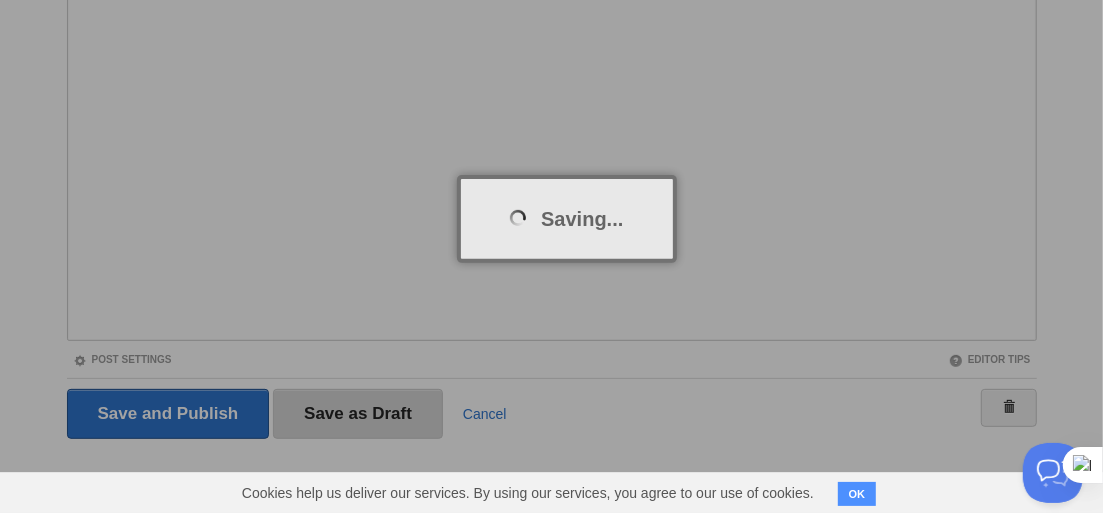 scroll, scrollTop: 75, scrollLeft: 0, axis: vertical 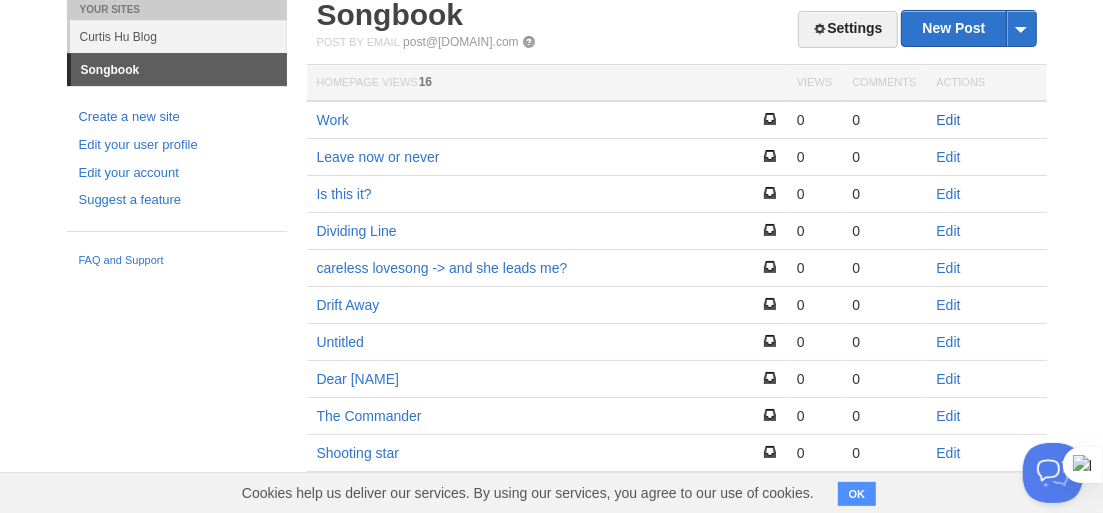 click on "Edit" at bounding box center [949, 120] 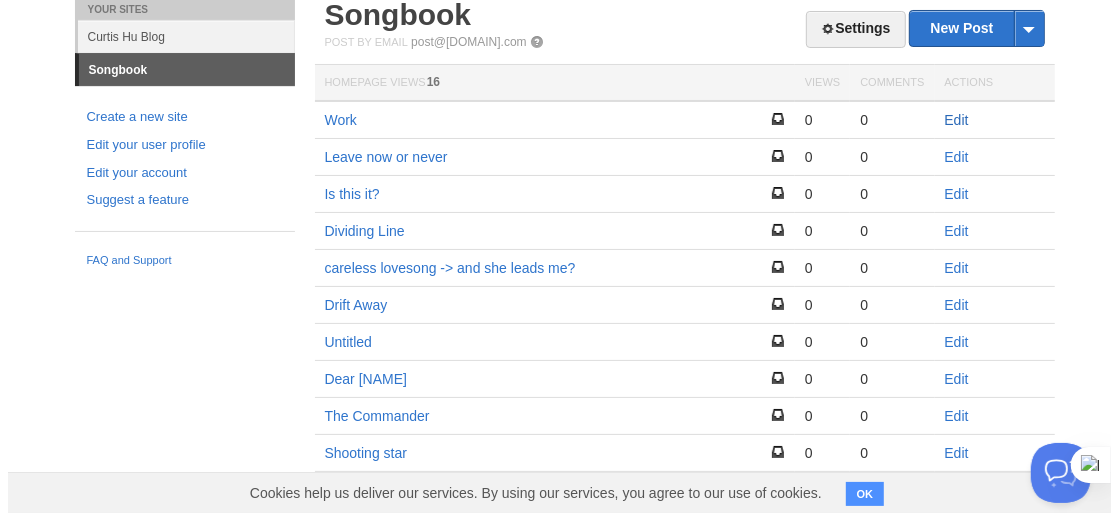 scroll, scrollTop: 0, scrollLeft: 0, axis: both 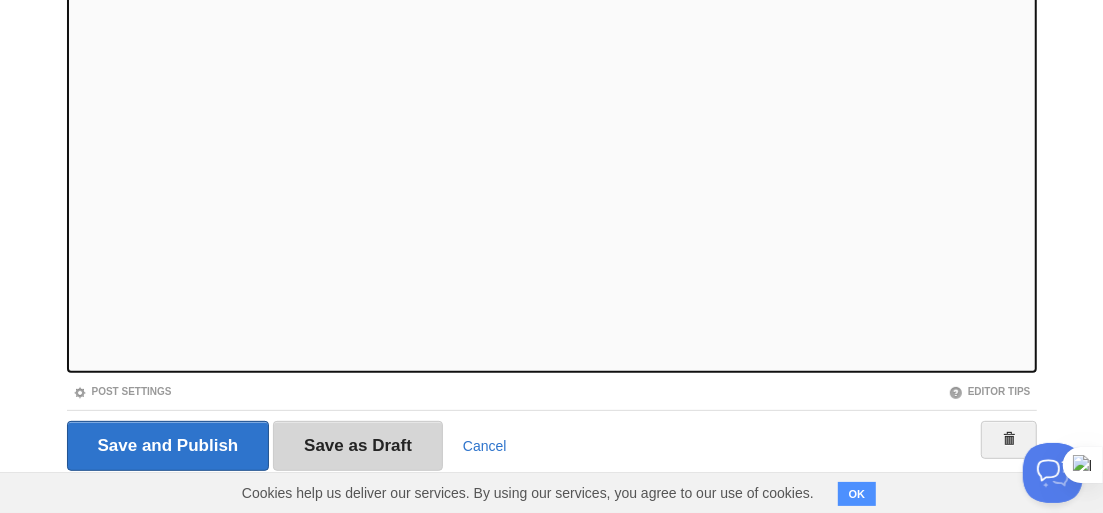 click on "Save as Draft" at bounding box center [358, 446] 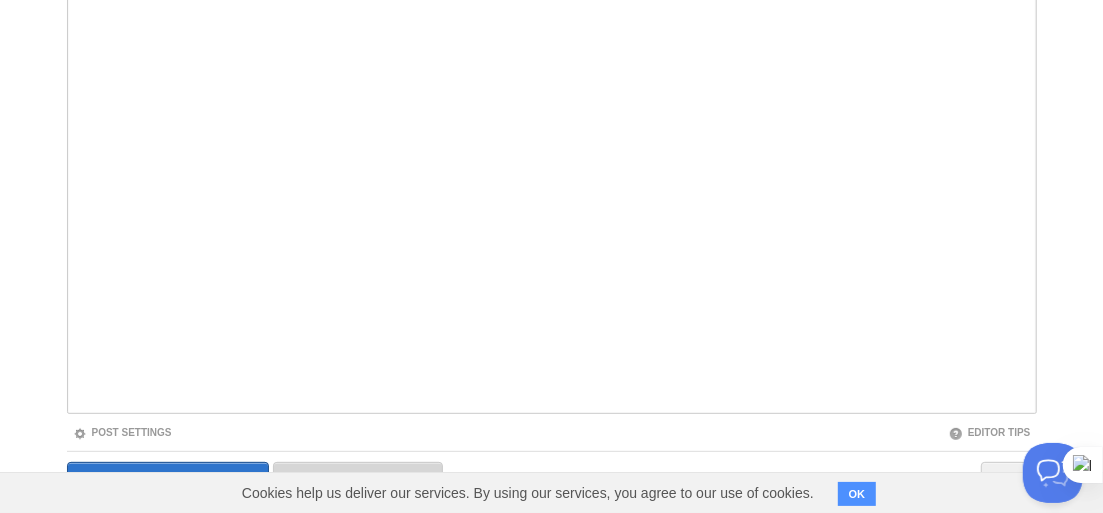 scroll, scrollTop: 75, scrollLeft: 0, axis: vertical 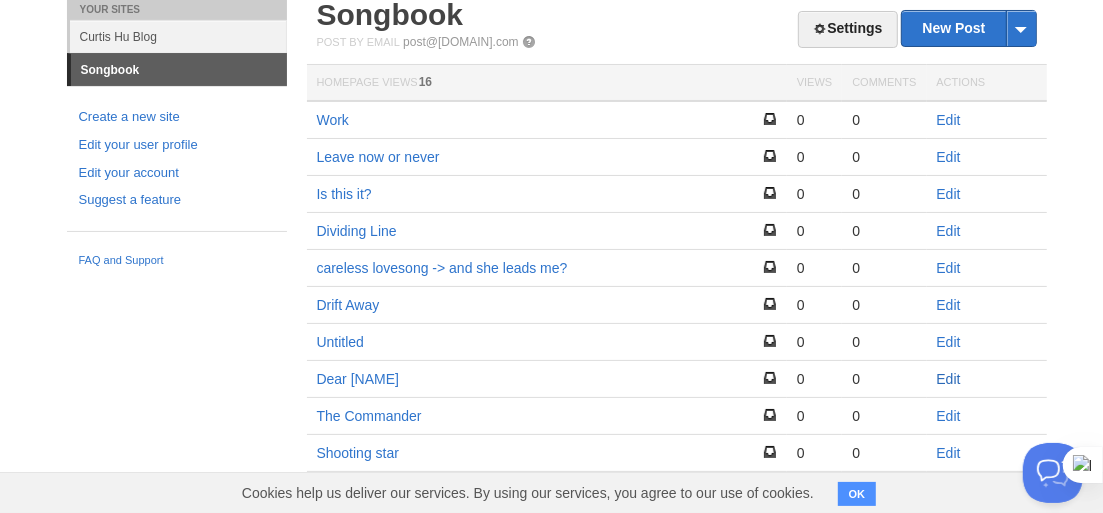 click on "Edit" at bounding box center [949, 379] 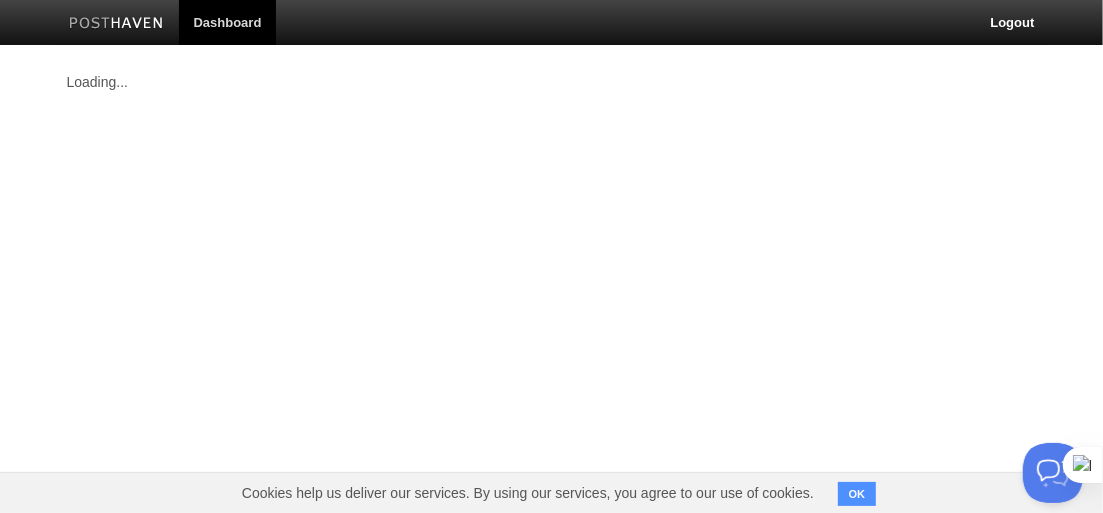 scroll, scrollTop: 0, scrollLeft: 0, axis: both 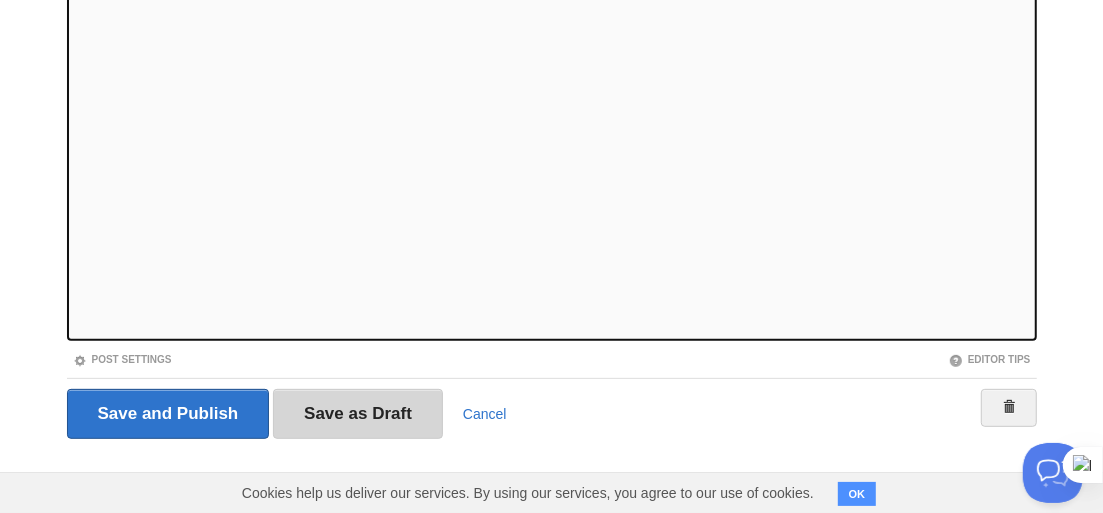 click on "Save as Draft" at bounding box center [358, 414] 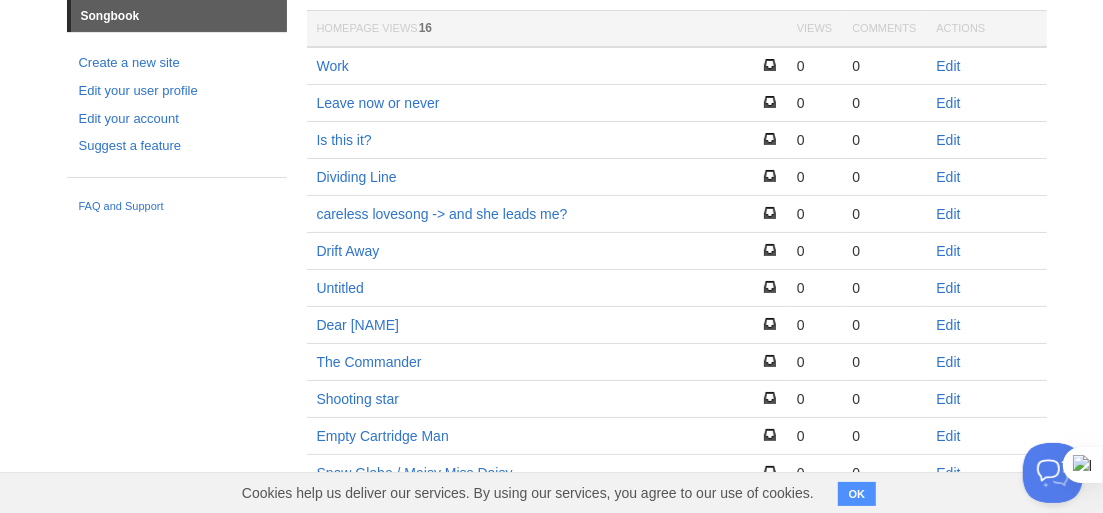 scroll, scrollTop: 75, scrollLeft: 0, axis: vertical 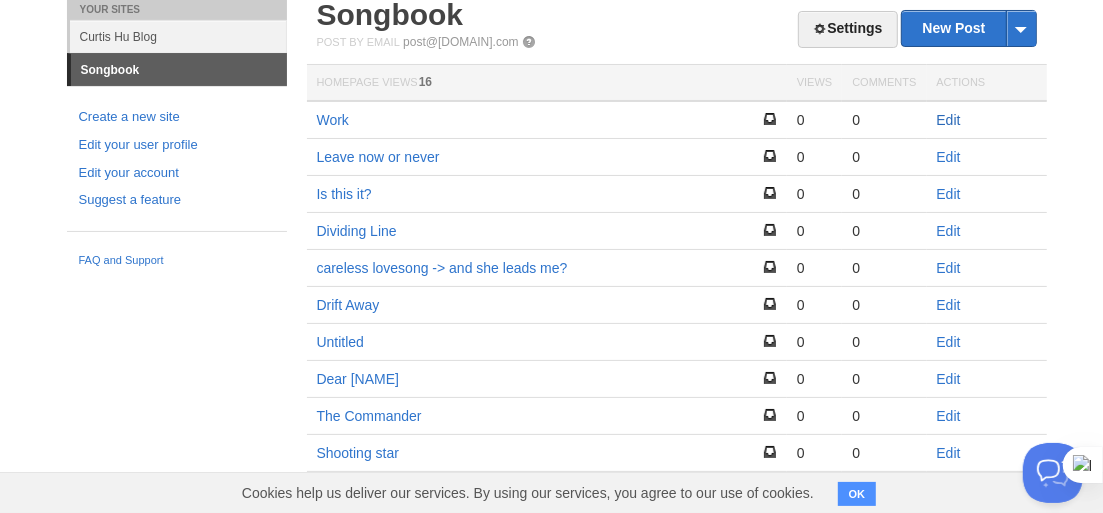 click on "Edit" at bounding box center [949, 120] 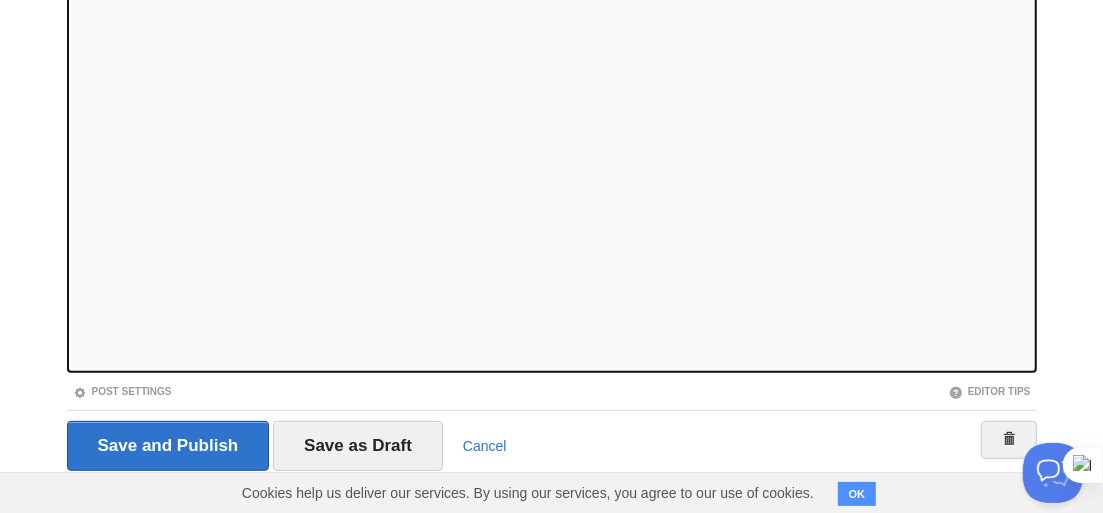 scroll, scrollTop: 100, scrollLeft: 0, axis: vertical 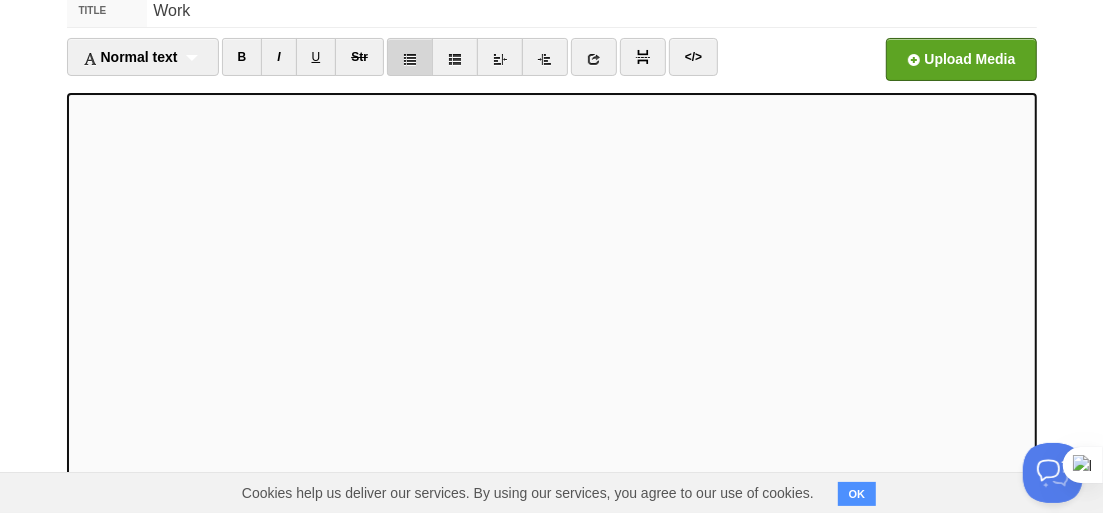 click at bounding box center (242, 57) 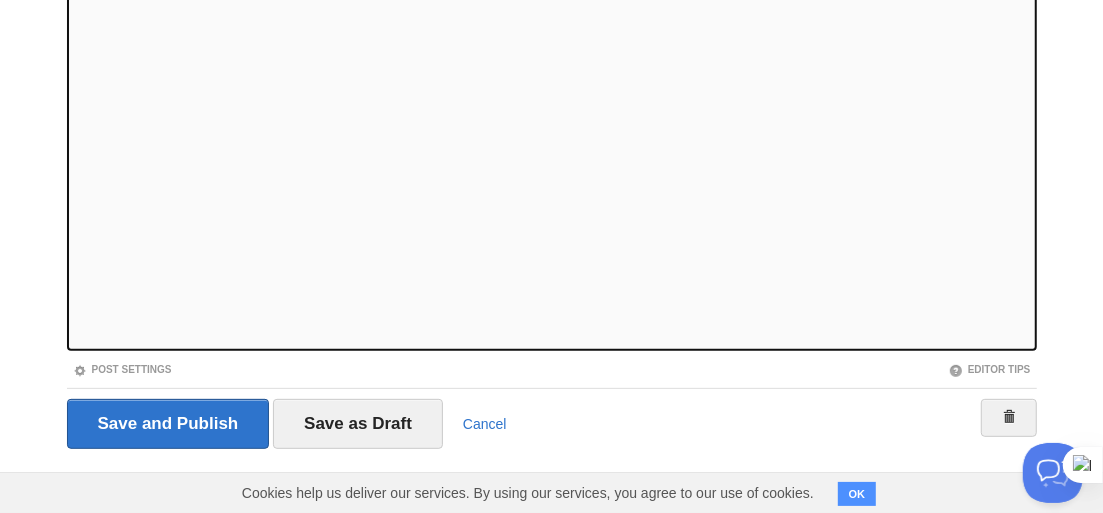 scroll, scrollTop: 332, scrollLeft: 0, axis: vertical 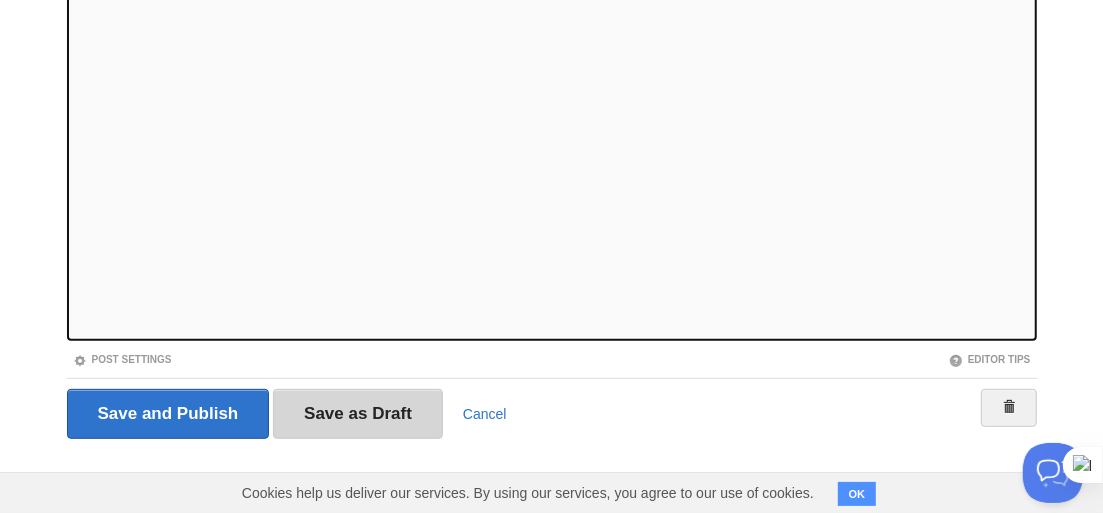 click on "Save as Draft" at bounding box center (358, 414) 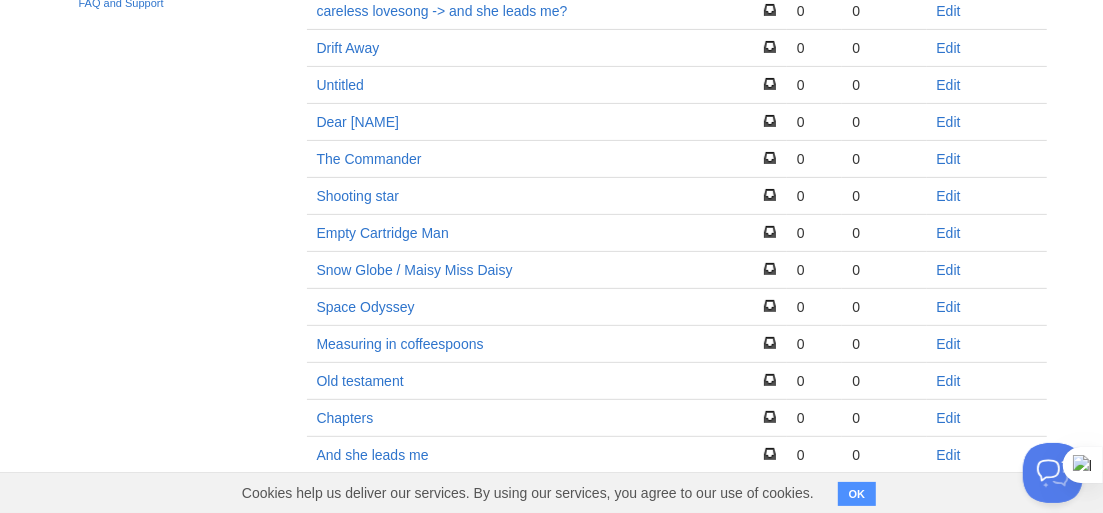 scroll, scrollTop: 75, scrollLeft: 0, axis: vertical 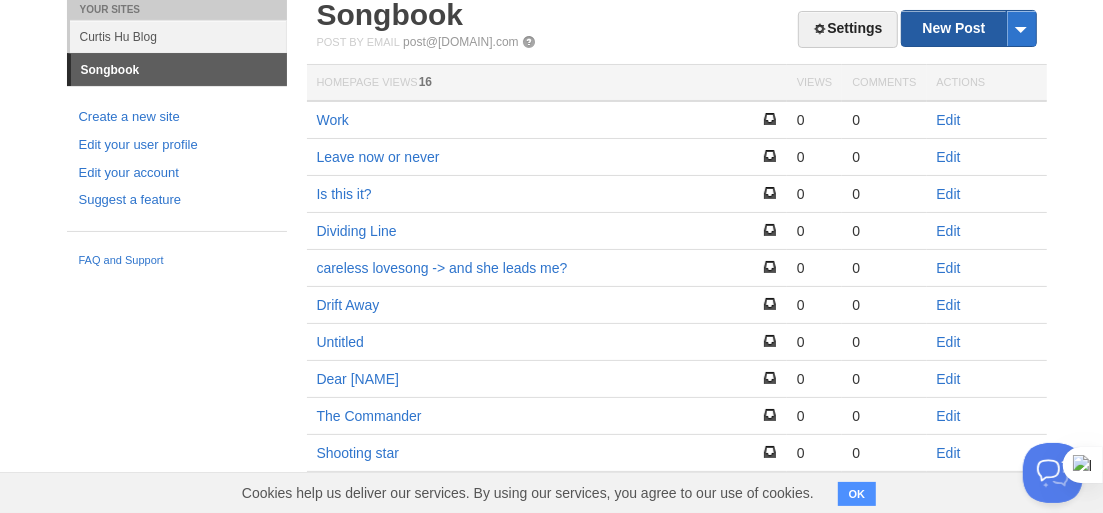 click on "New Post" at bounding box center [968, 28] 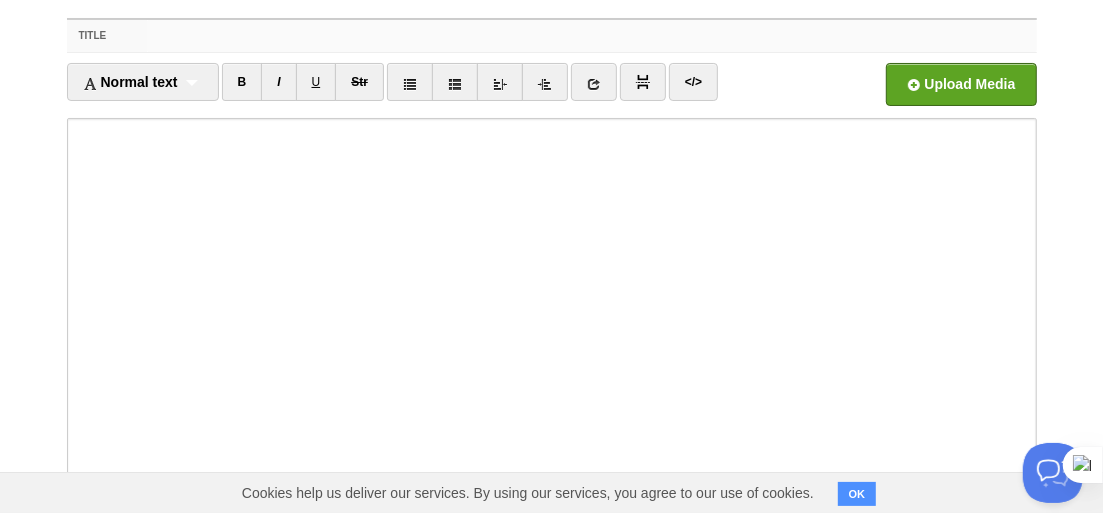scroll, scrollTop: 0, scrollLeft: 0, axis: both 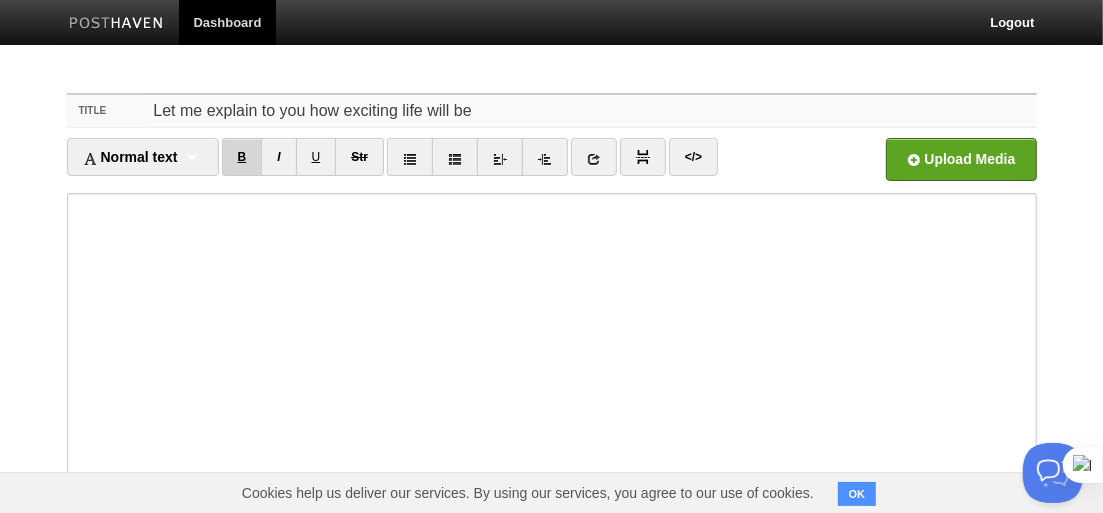 type on "Let me explain to you how exciting life will be" 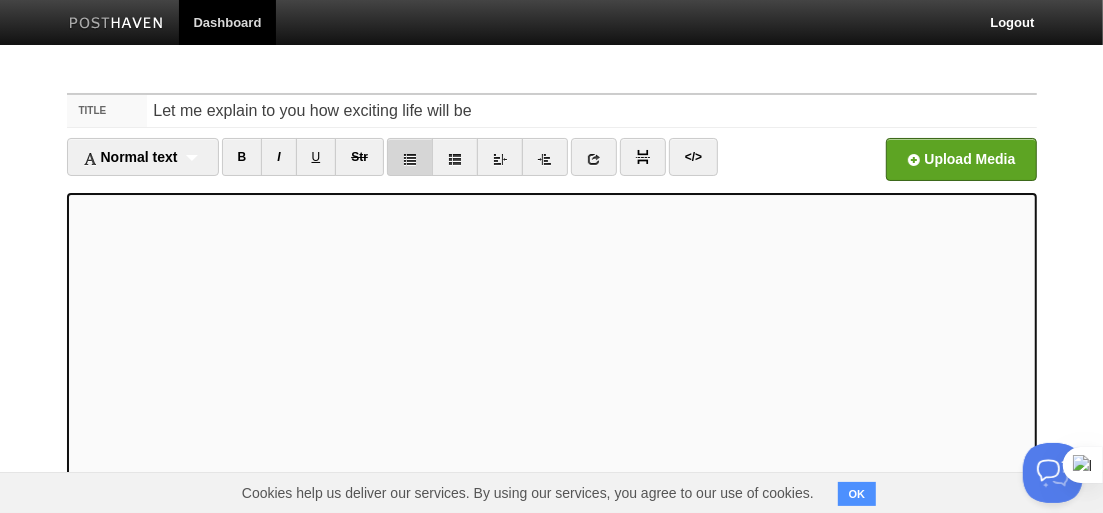 click at bounding box center [410, 159] 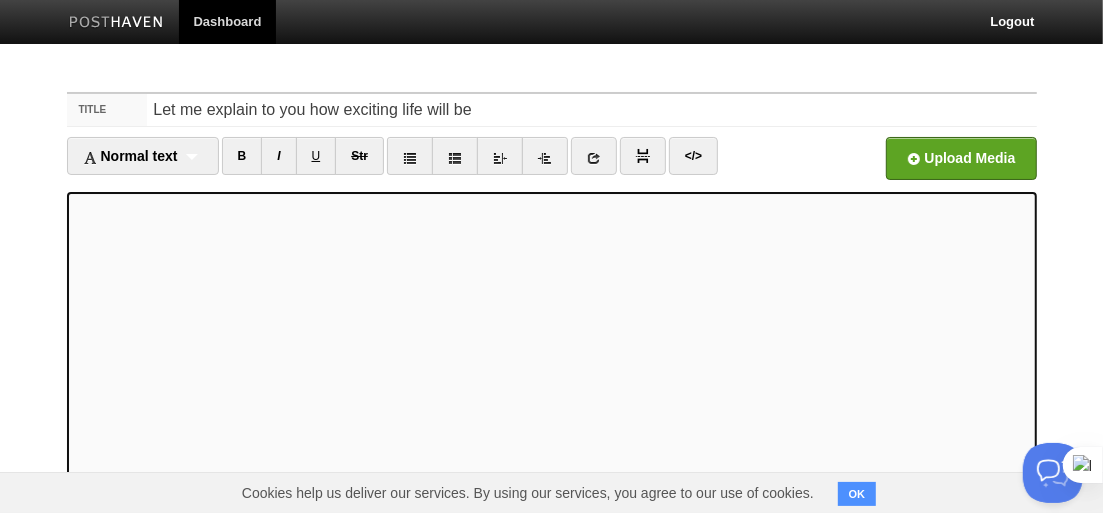 scroll, scrollTop: 0, scrollLeft: 0, axis: both 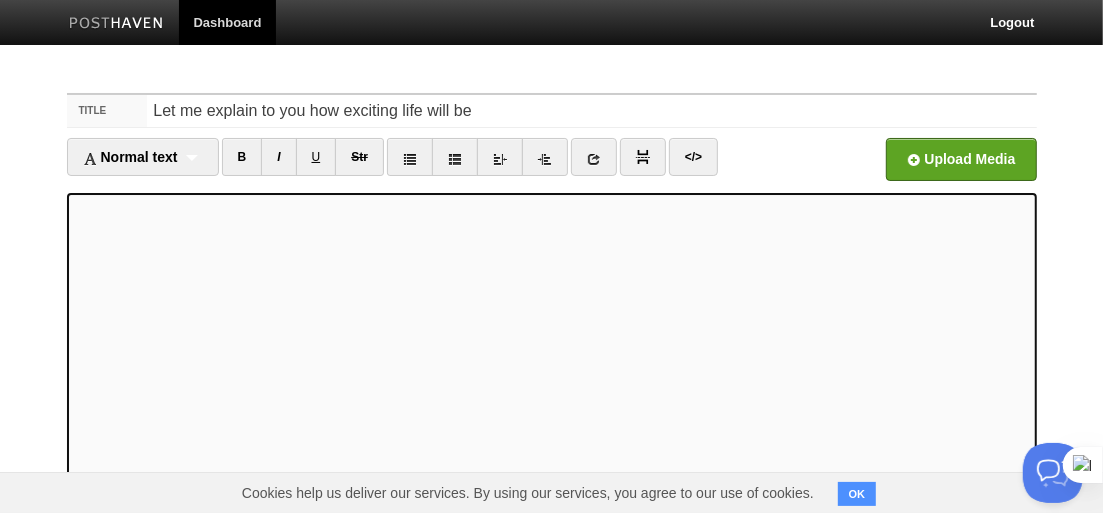 drag, startPoint x: 419, startPoint y: 156, endPoint x: 389, endPoint y: 187, distance: 43.13931 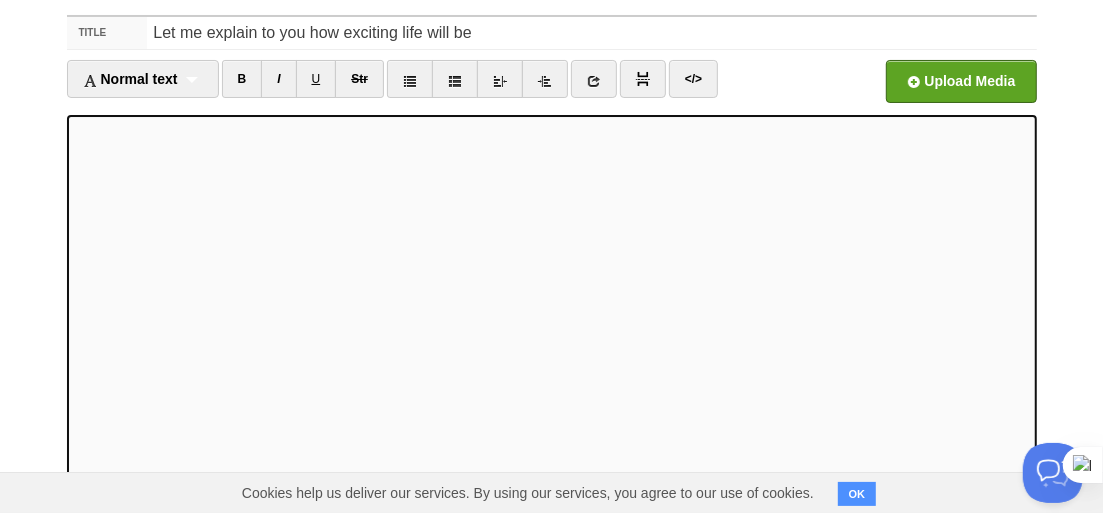 scroll, scrollTop: 0, scrollLeft: 0, axis: both 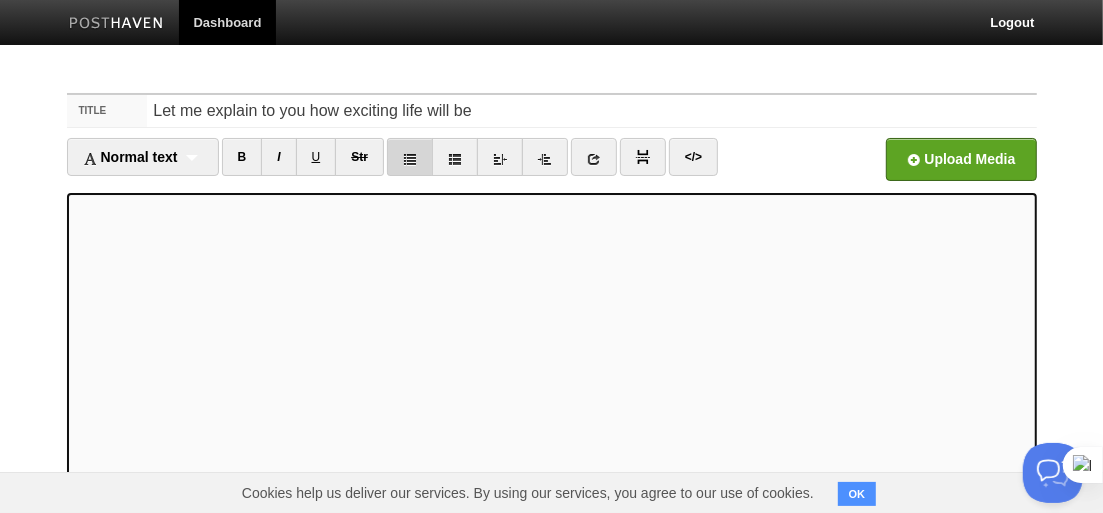 click at bounding box center (242, 157) 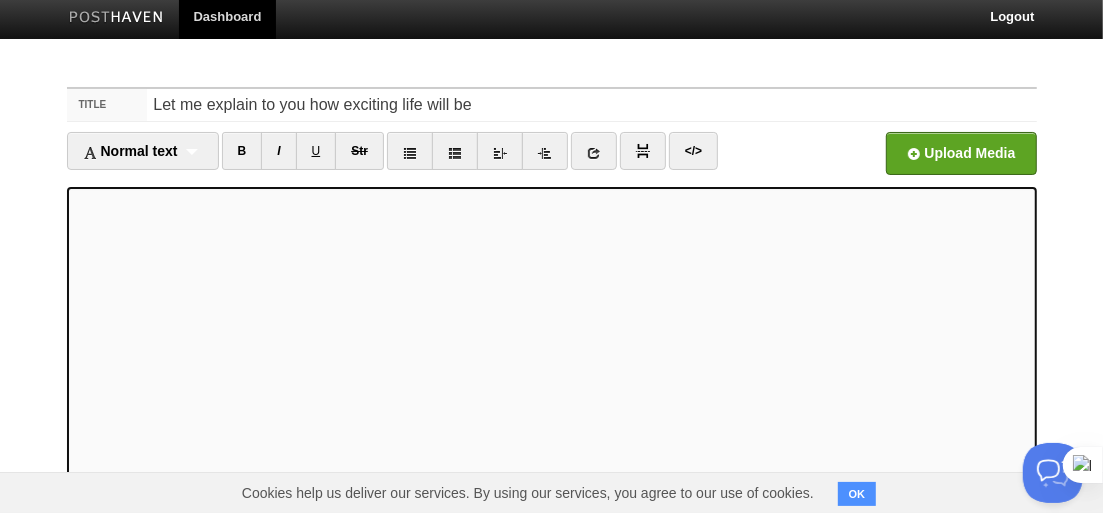 scroll, scrollTop: 0, scrollLeft: 0, axis: both 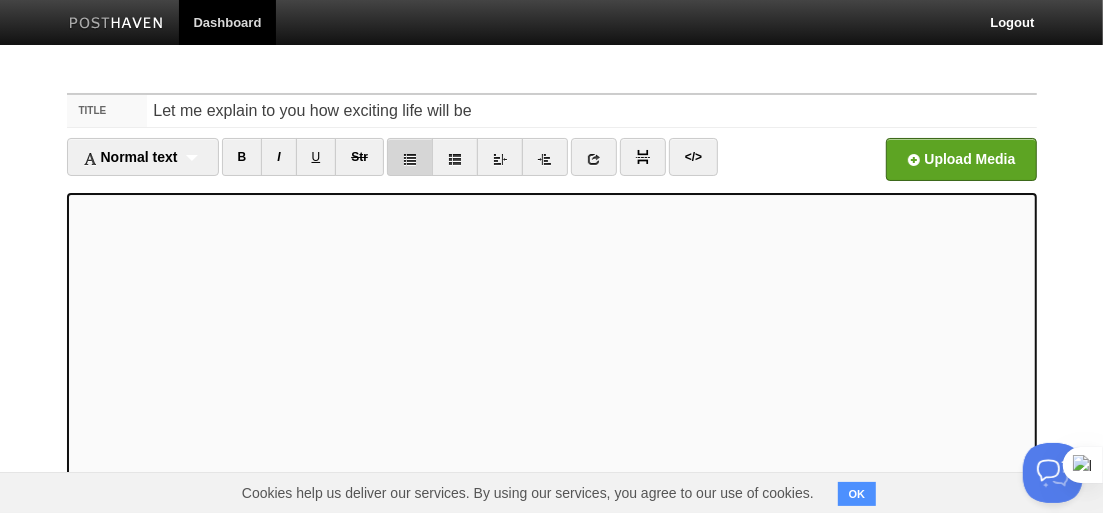 click at bounding box center (410, 159) 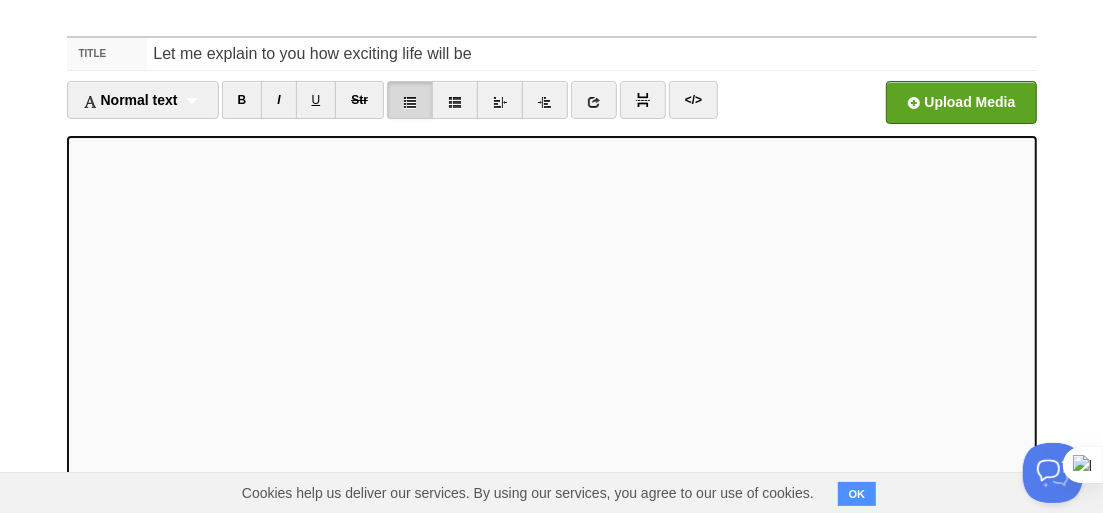 scroll, scrollTop: 32, scrollLeft: 0, axis: vertical 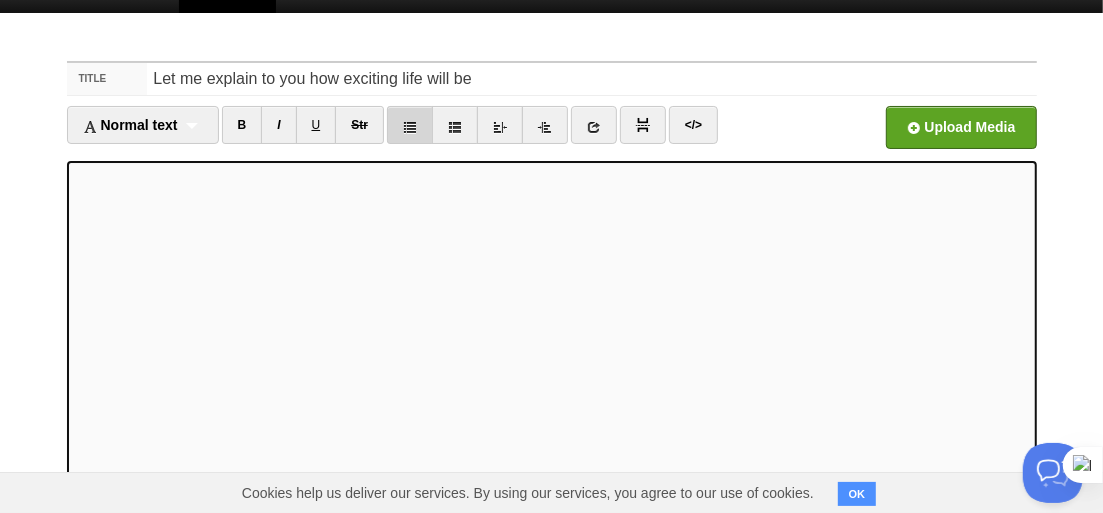 click at bounding box center (242, 125) 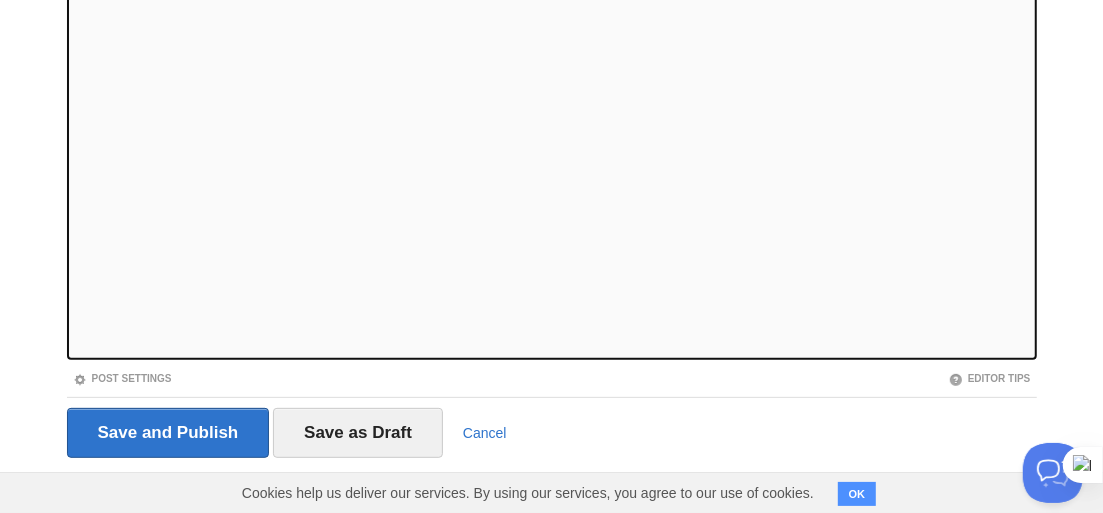 scroll, scrollTop: 332, scrollLeft: 0, axis: vertical 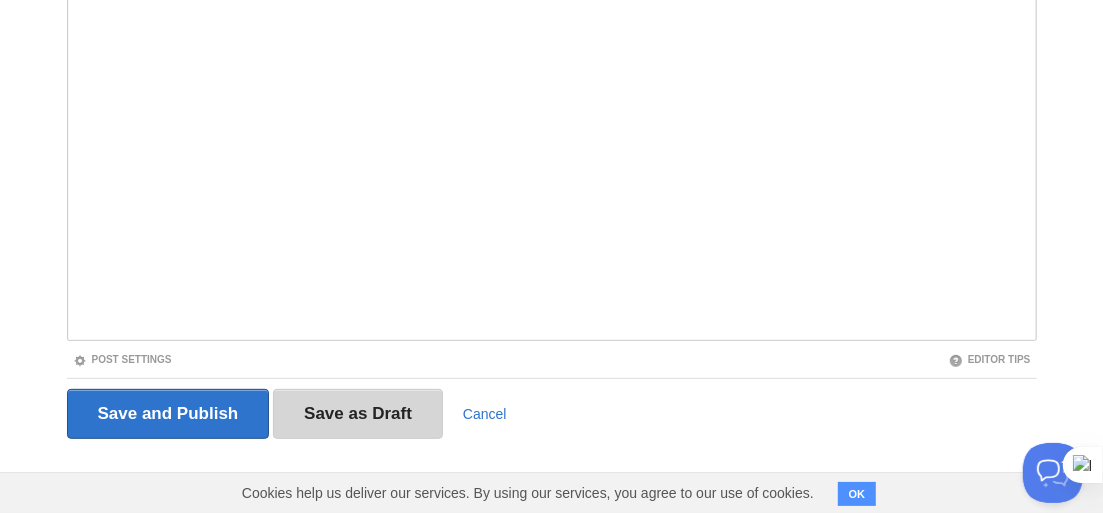 click on "Save as Draft" at bounding box center (358, 414) 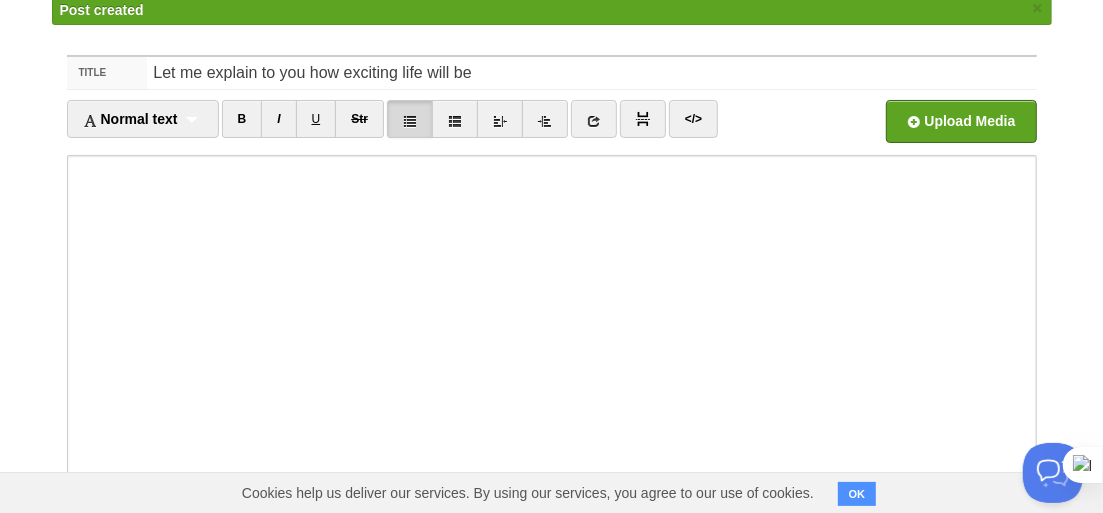 scroll, scrollTop: 75, scrollLeft: 0, axis: vertical 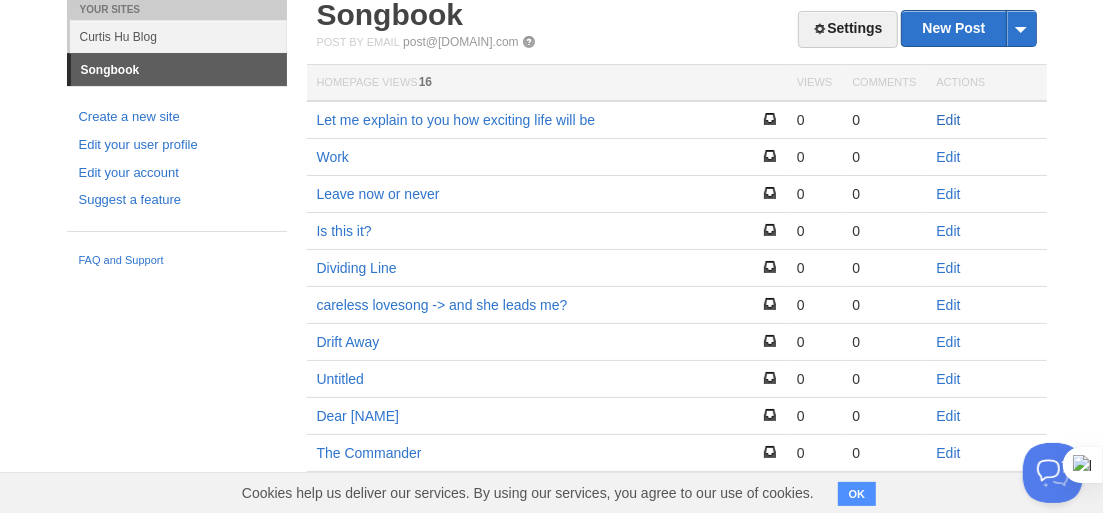 click on "Edit" at bounding box center (949, 120) 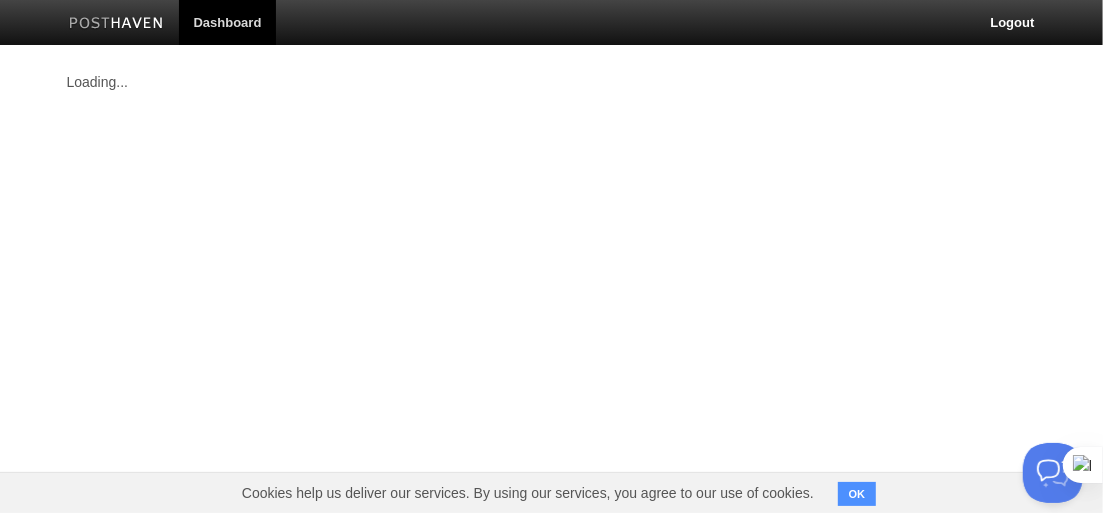 scroll, scrollTop: 0, scrollLeft: 0, axis: both 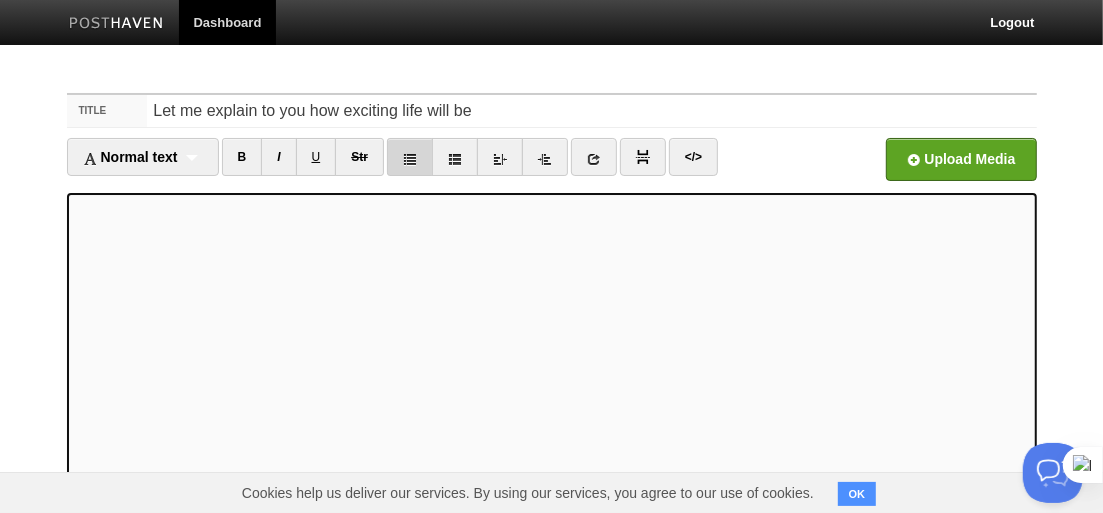 click at bounding box center [410, 159] 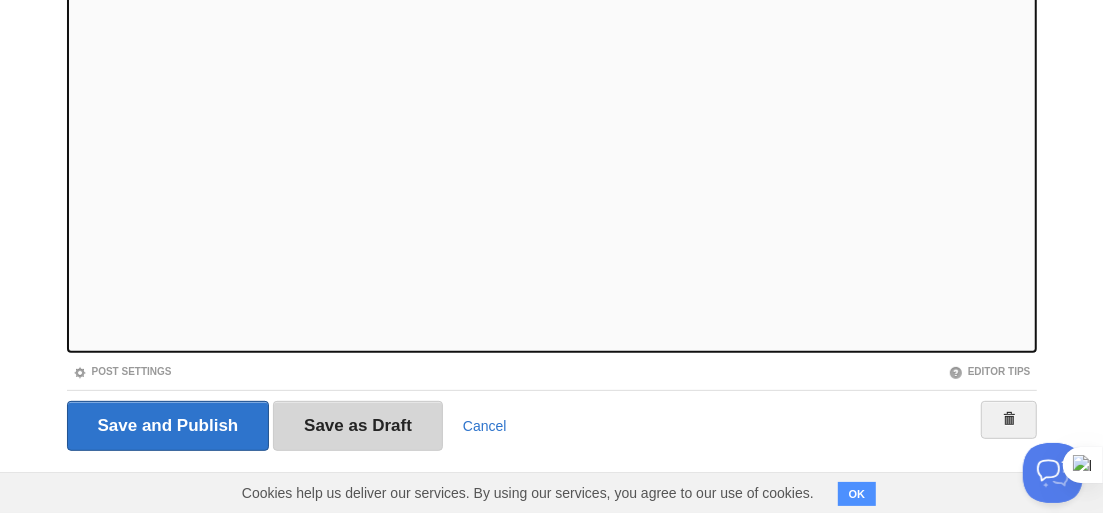 scroll, scrollTop: 332, scrollLeft: 0, axis: vertical 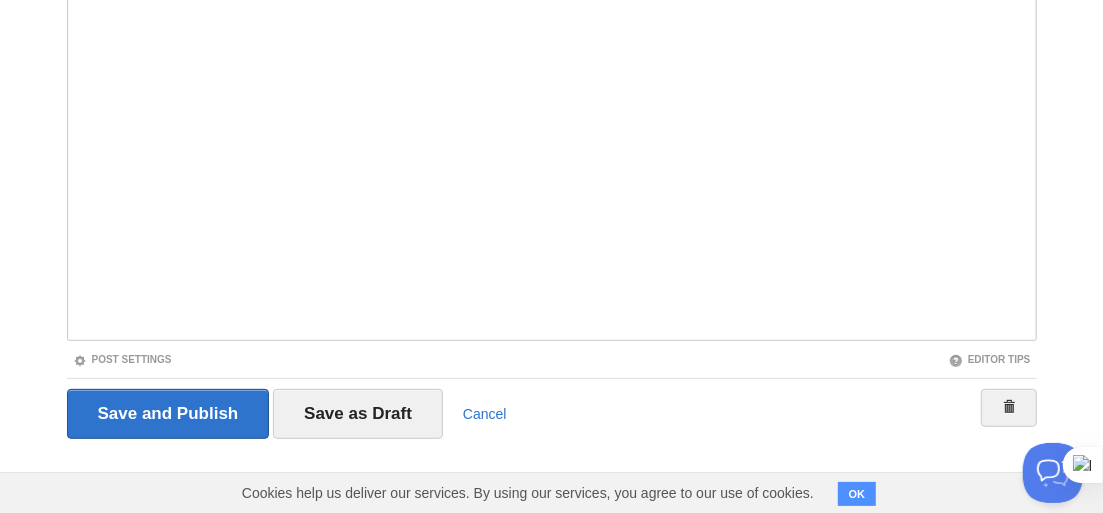 click on "Save and Publish
Save as Draft
Cancel" at bounding box center [552, 414] 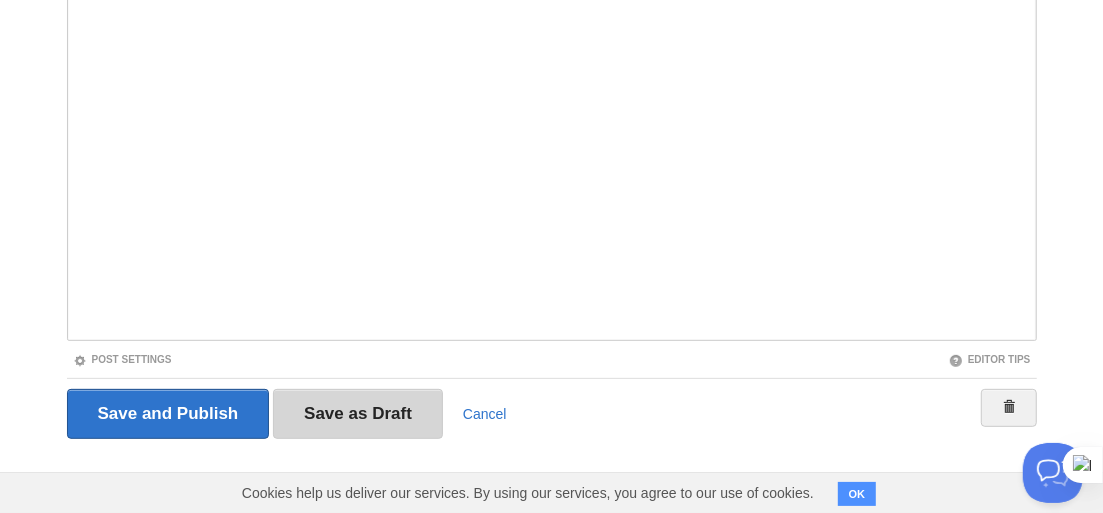 click on "Save as Draft" at bounding box center [358, 414] 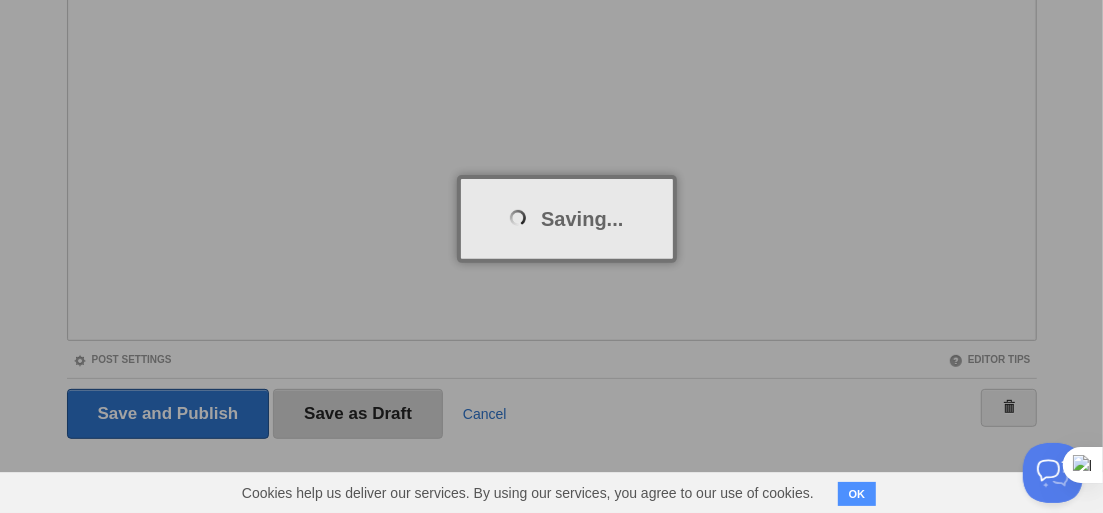 scroll, scrollTop: 75, scrollLeft: 0, axis: vertical 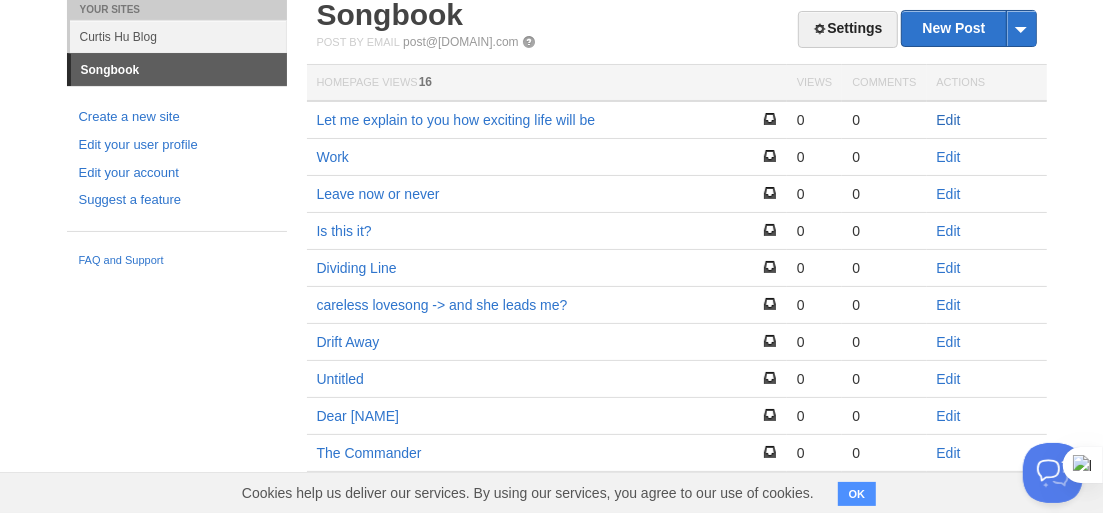 click on "Edit" at bounding box center (949, 120) 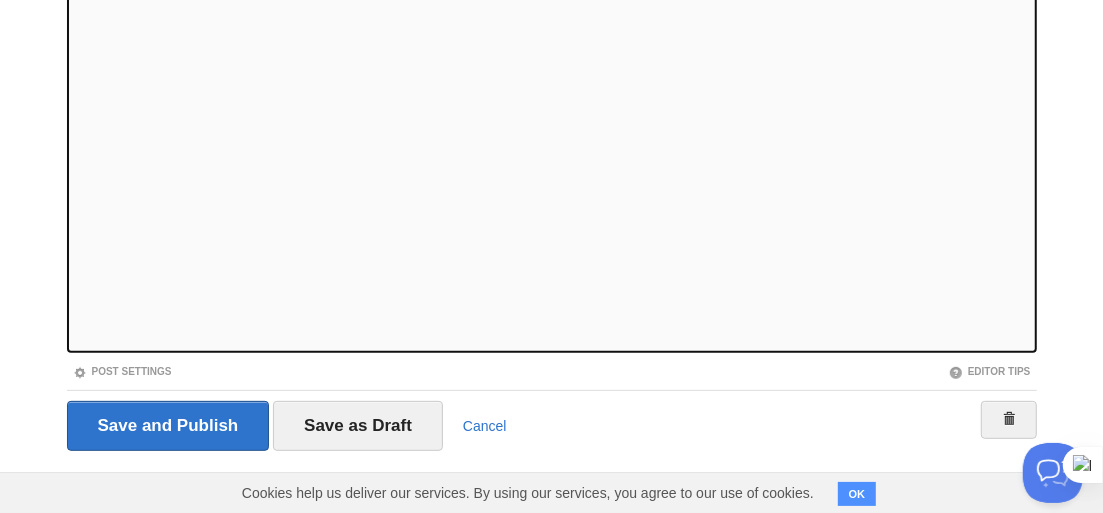 scroll, scrollTop: 332, scrollLeft: 0, axis: vertical 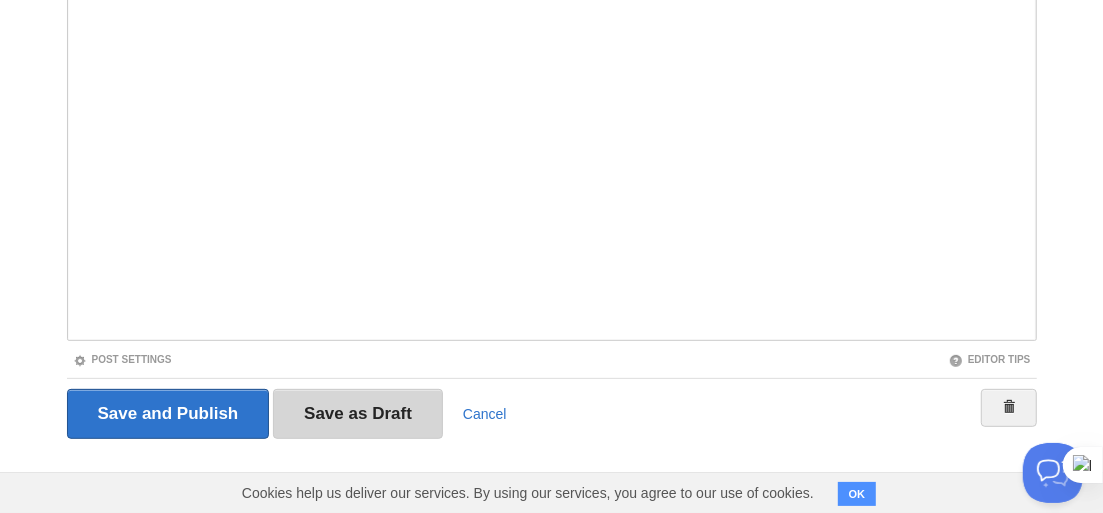 click on "Save as Draft" at bounding box center (358, 414) 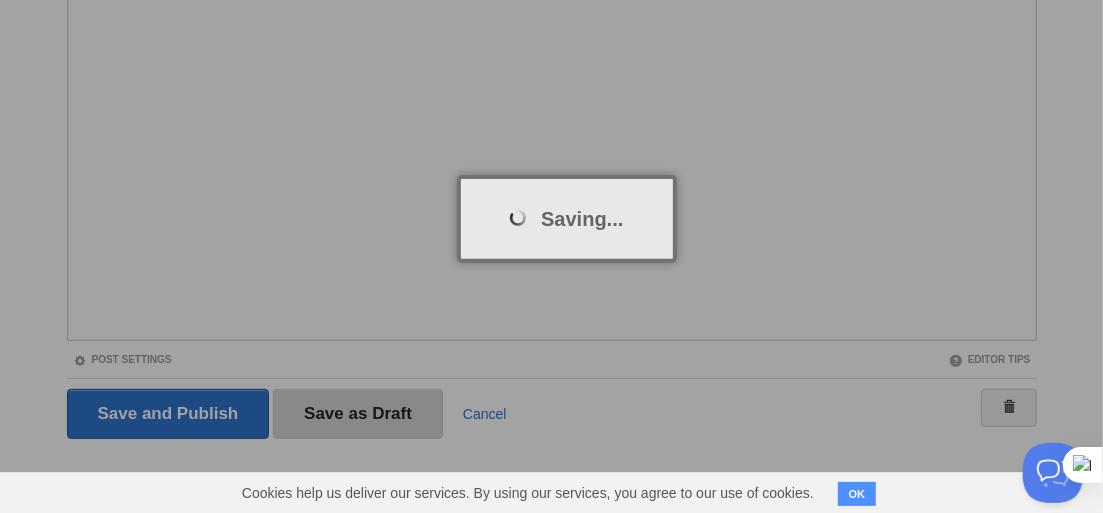scroll, scrollTop: 75, scrollLeft: 0, axis: vertical 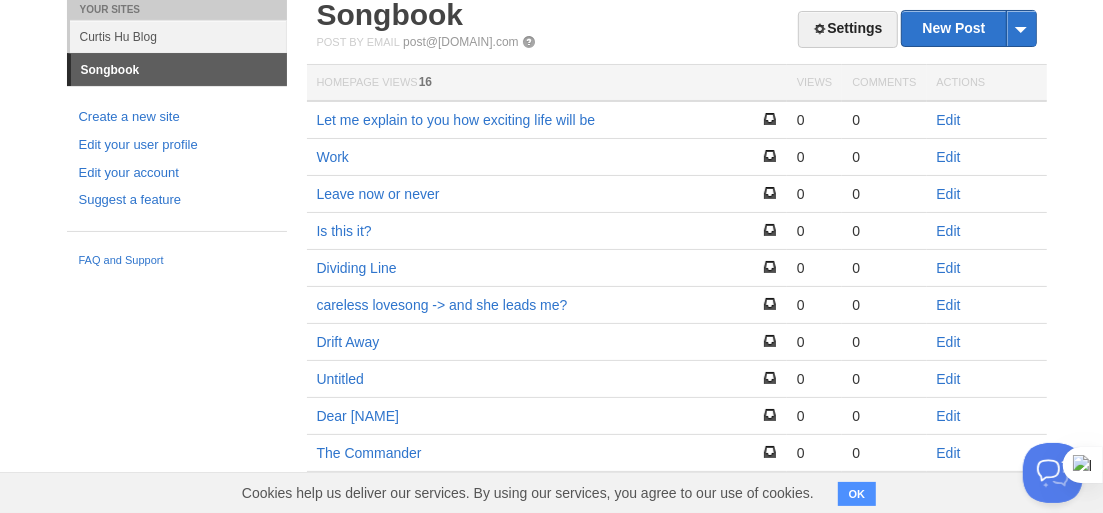 click on "Edit" at bounding box center [987, 120] 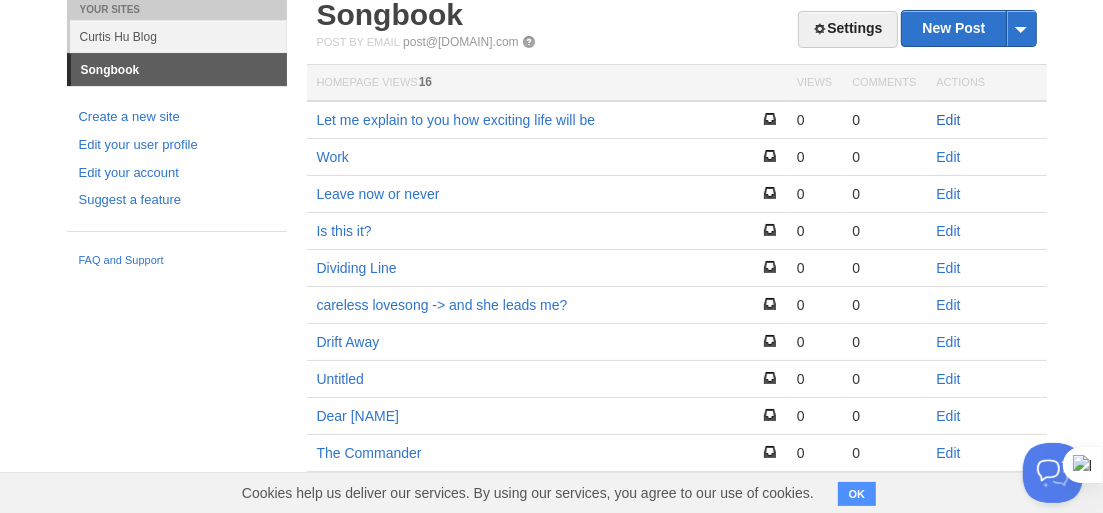 click on "Edit" at bounding box center [949, 120] 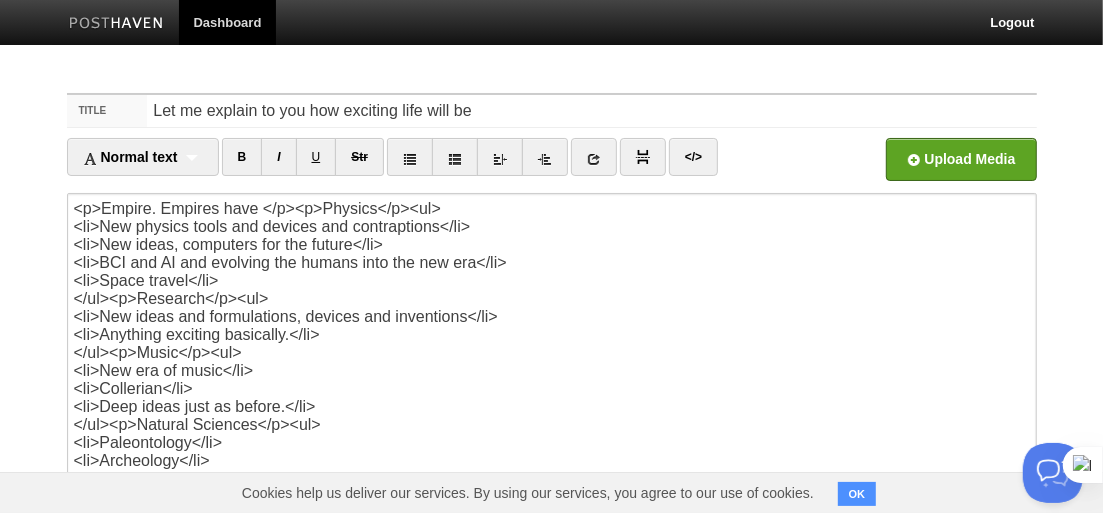 scroll, scrollTop: 0, scrollLeft: 0, axis: both 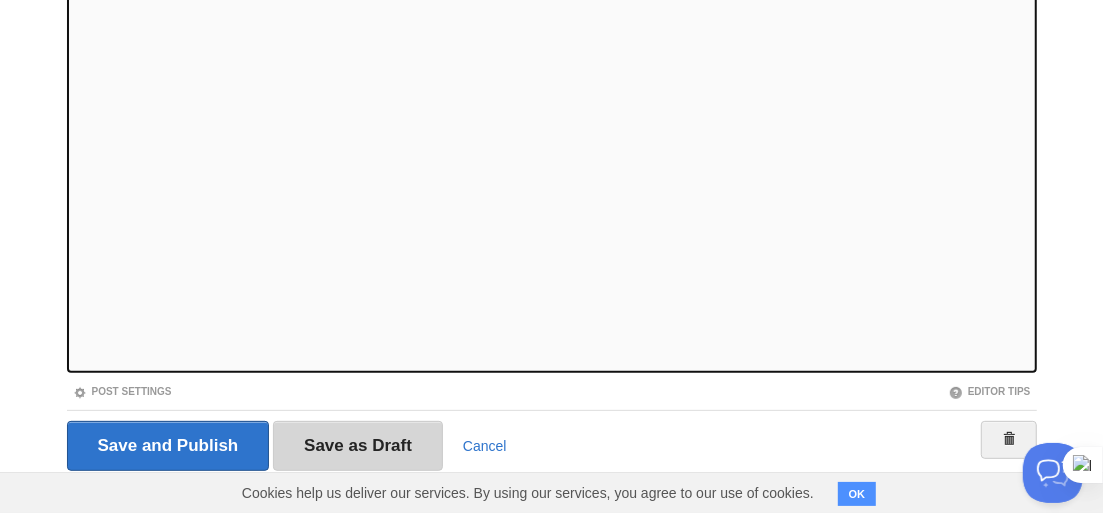 click on "Save as Draft" at bounding box center [358, 446] 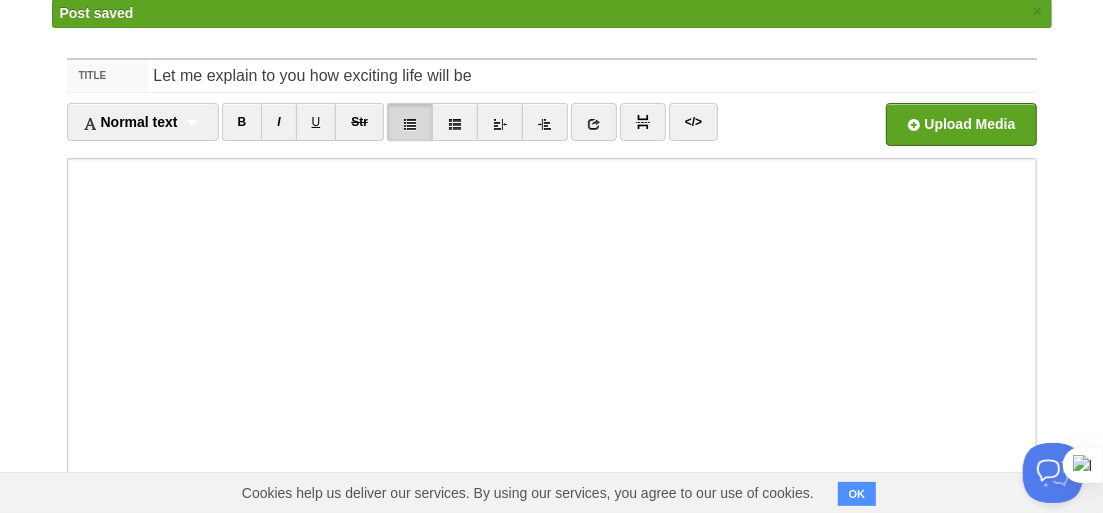 scroll, scrollTop: 75, scrollLeft: 0, axis: vertical 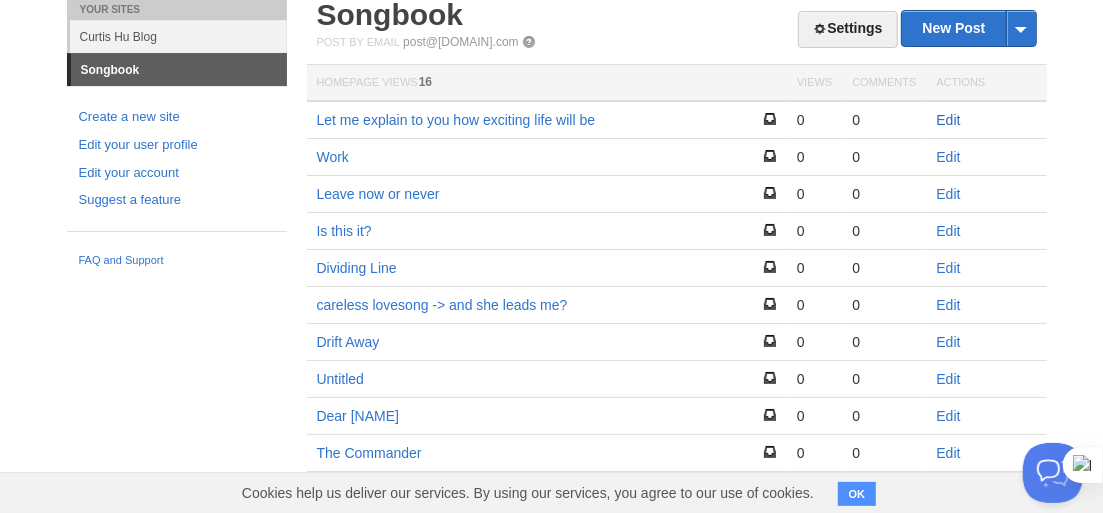 click on "Edit" at bounding box center (949, 120) 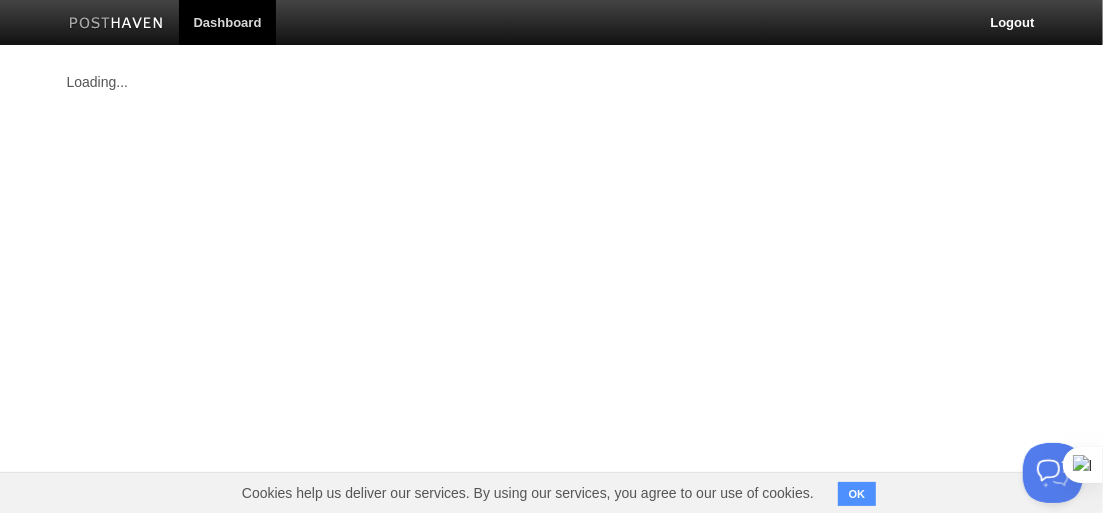 scroll, scrollTop: 0, scrollLeft: 0, axis: both 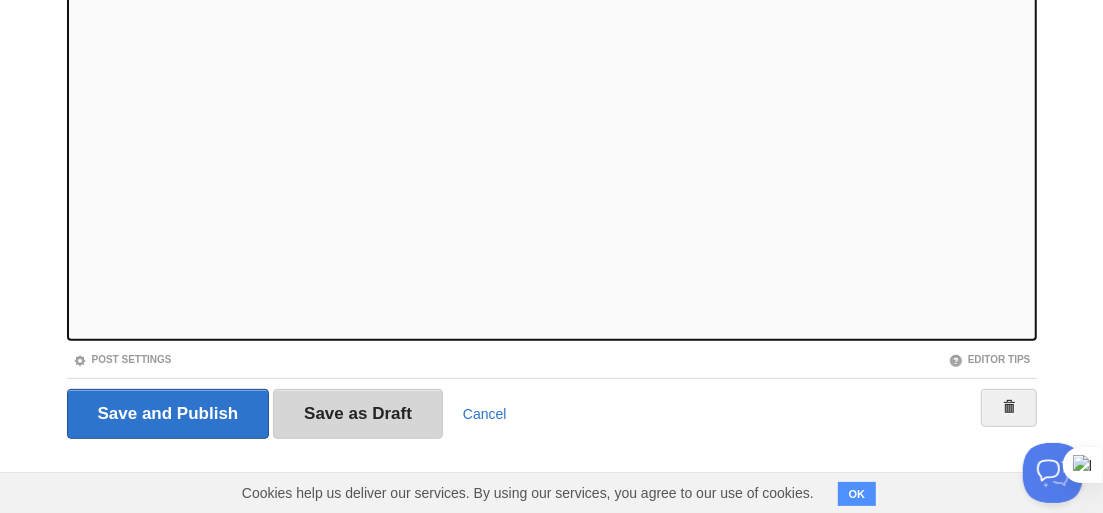 click on "Save as Draft" at bounding box center [358, 414] 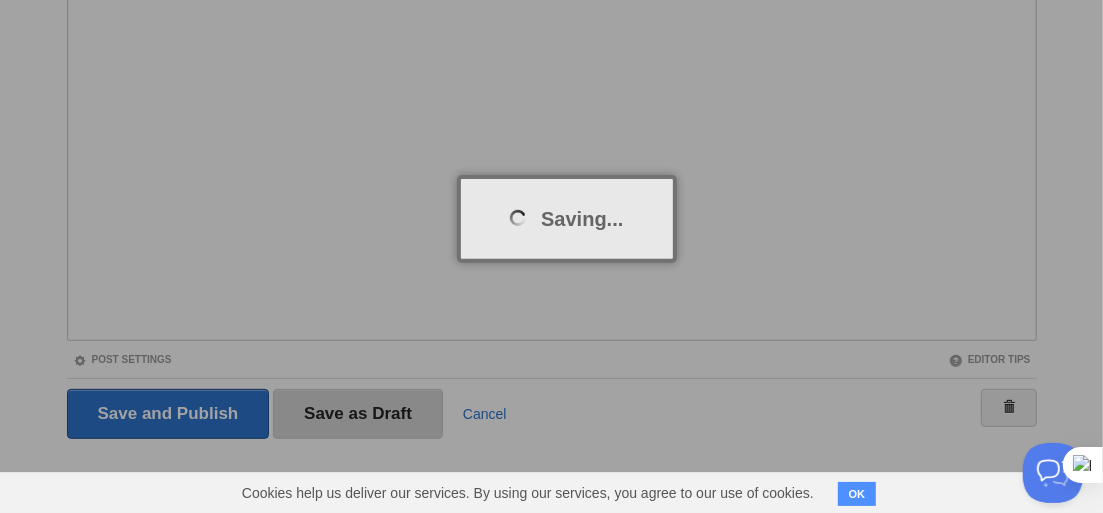 scroll, scrollTop: 75, scrollLeft: 0, axis: vertical 